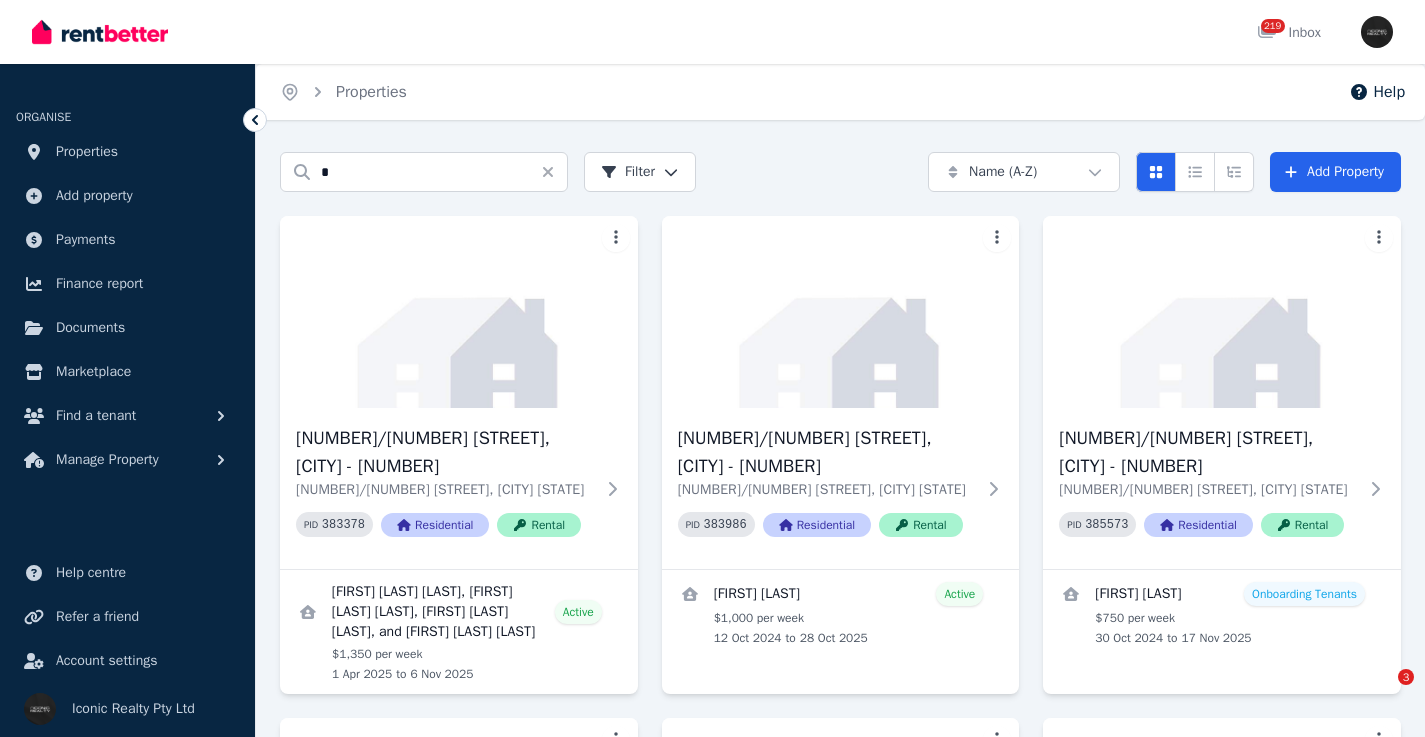 scroll, scrollTop: 0, scrollLeft: 0, axis: both 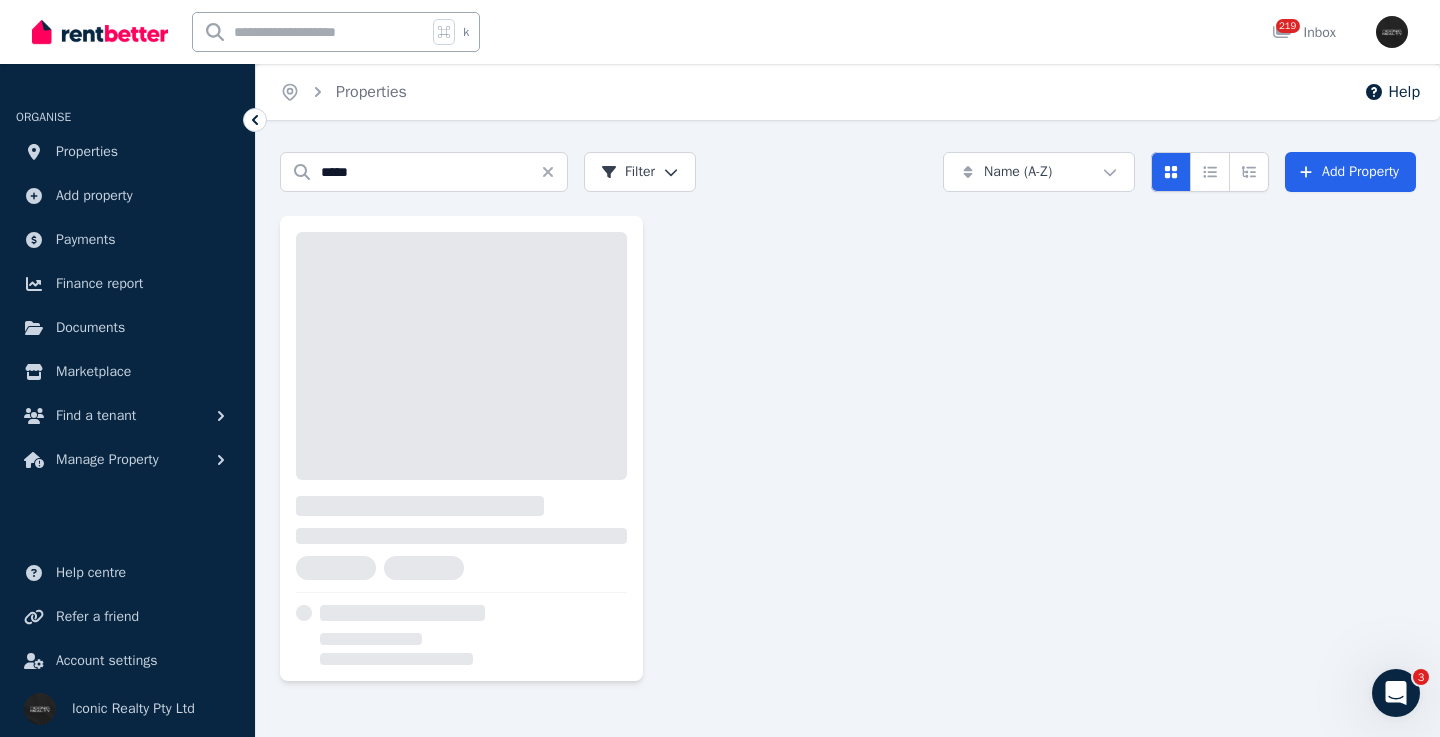 type on "*****" 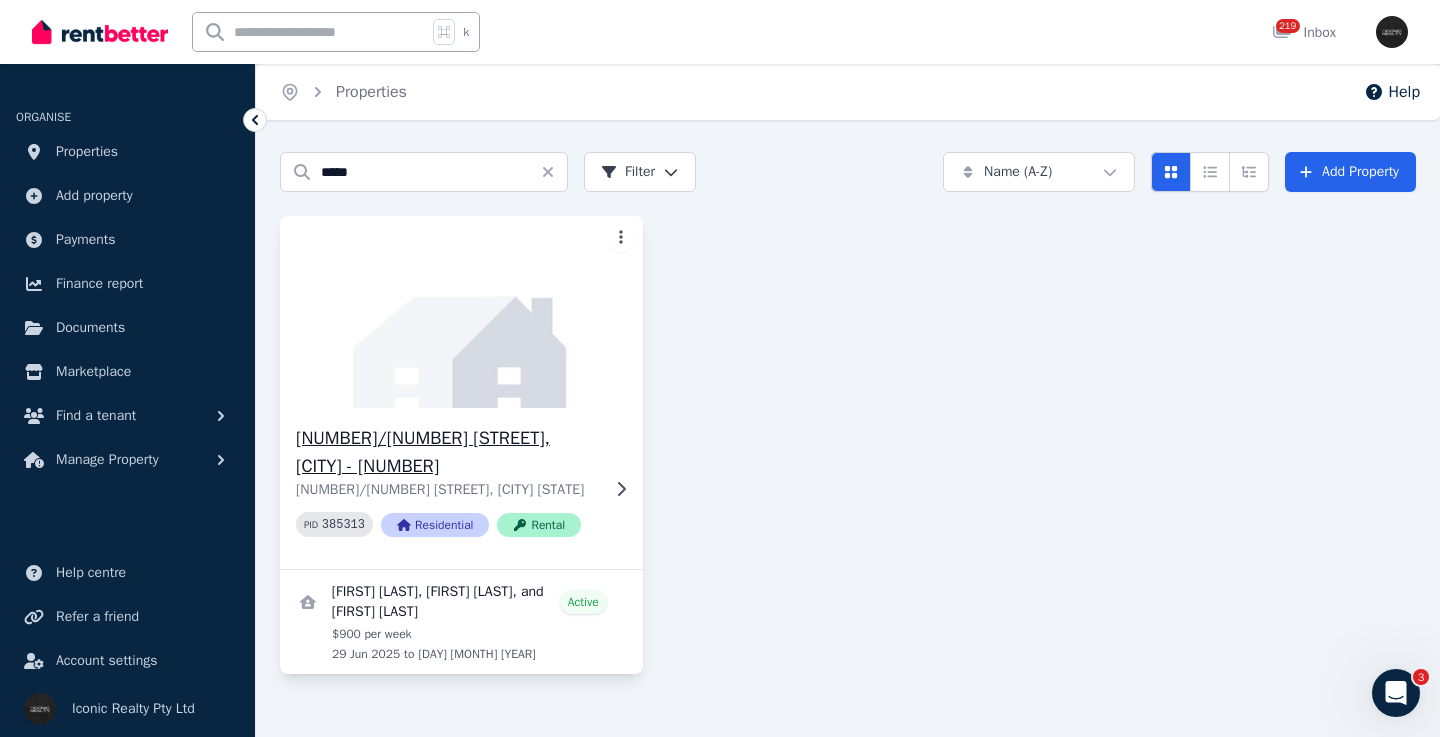 click 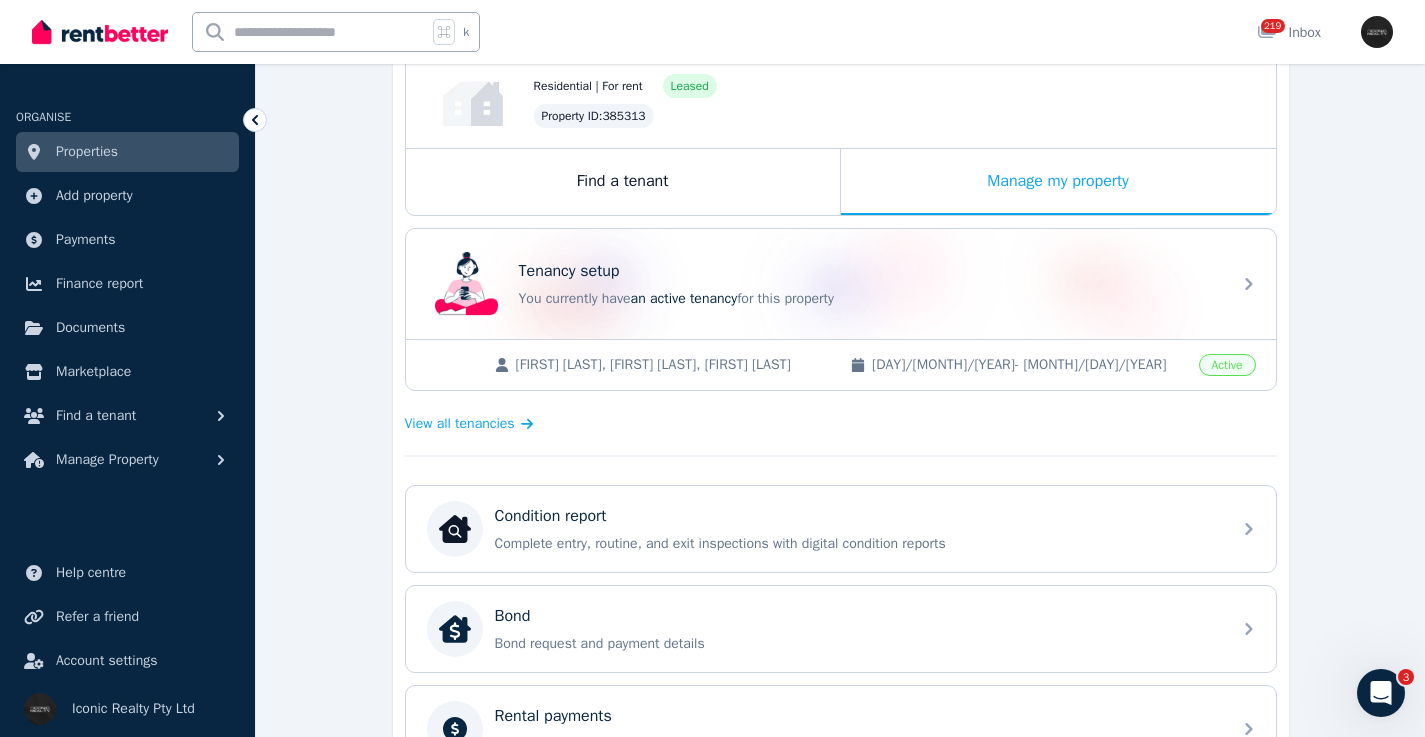 scroll, scrollTop: 282, scrollLeft: 0, axis: vertical 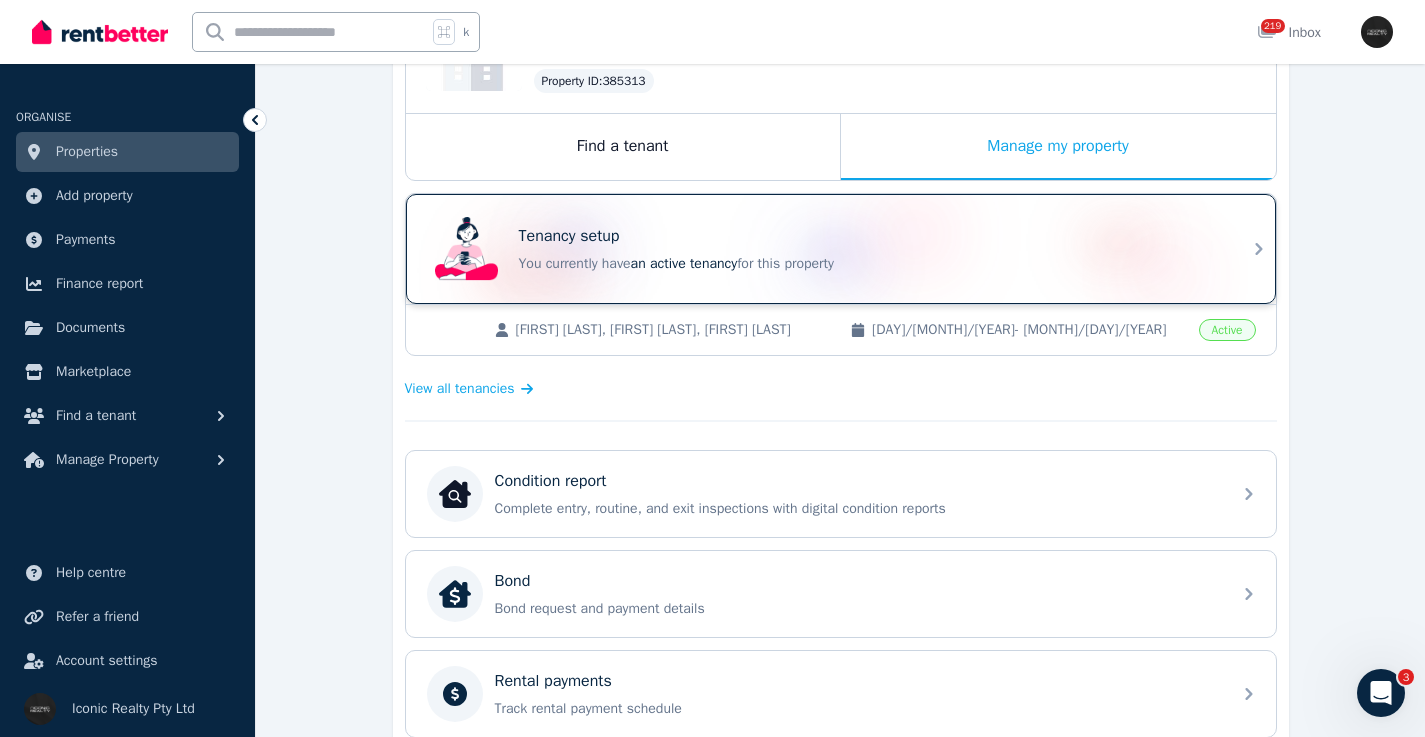 click on "Tenancy setup" at bounding box center (869, 236) 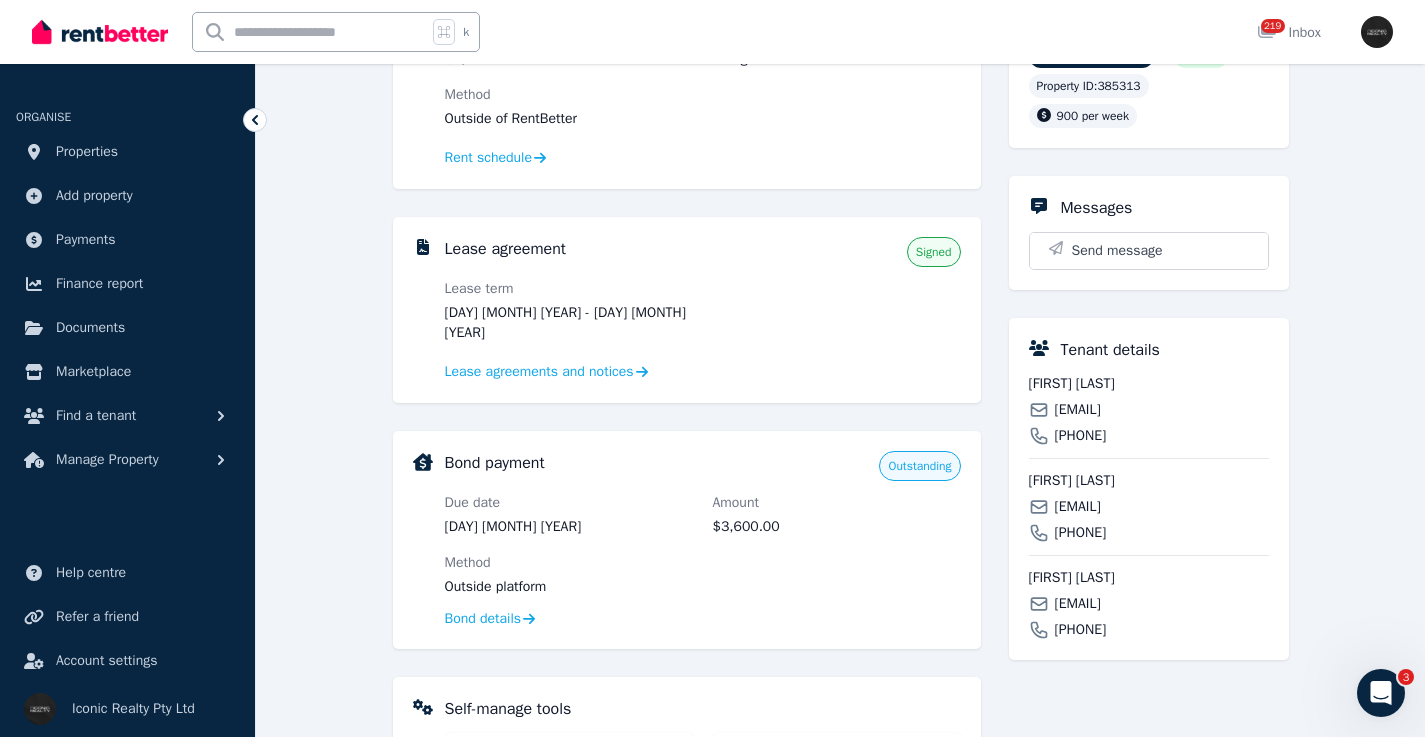 scroll, scrollTop: 533, scrollLeft: 0, axis: vertical 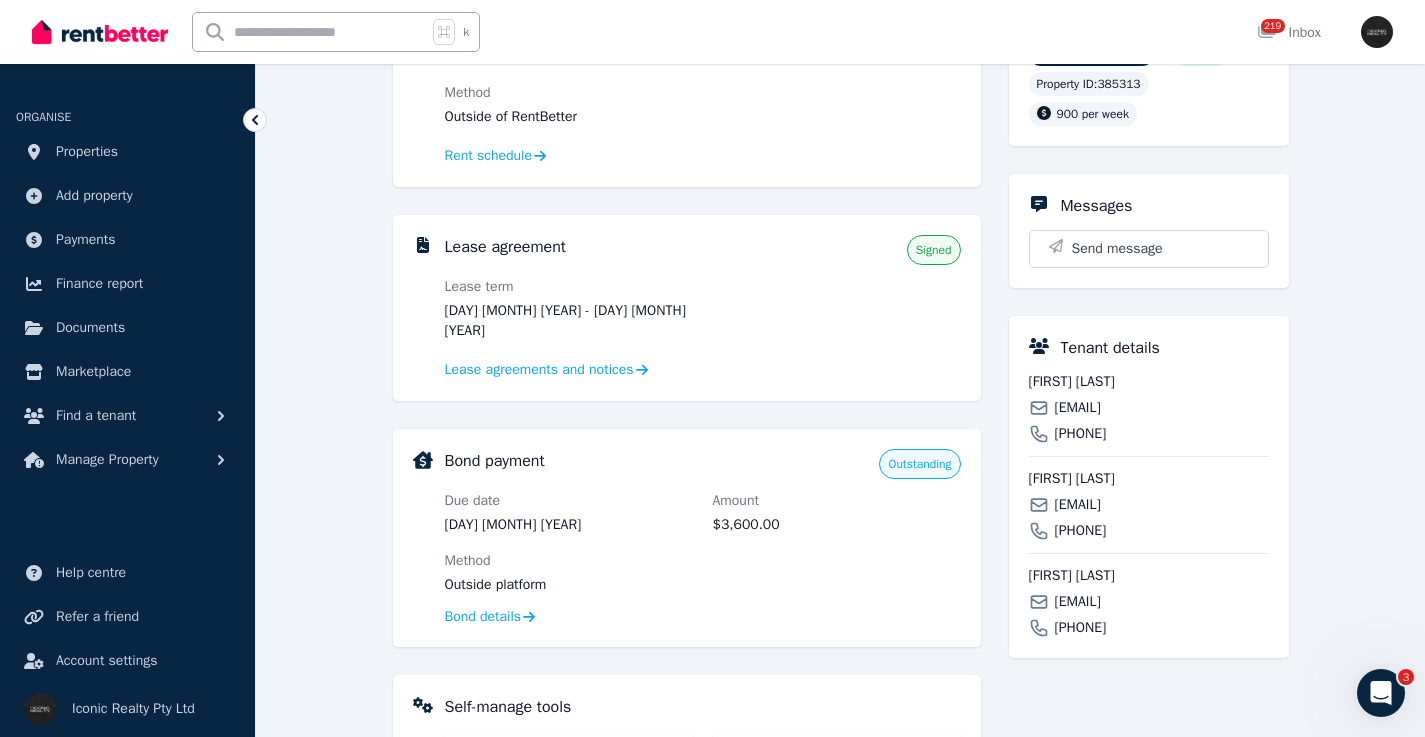 click on "[FIRST] [LAST]" at bounding box center [1149, 382] 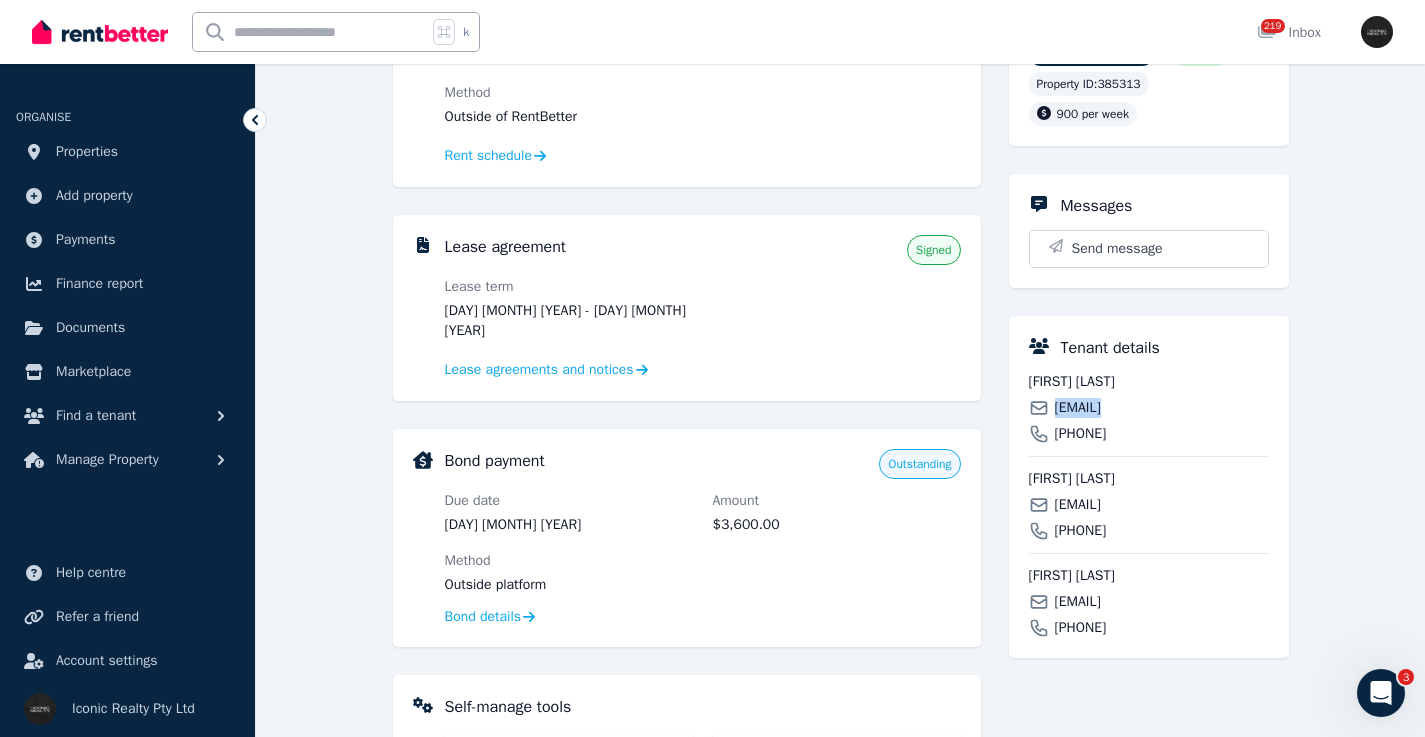 click on "[EMAIL]" at bounding box center [1078, 408] 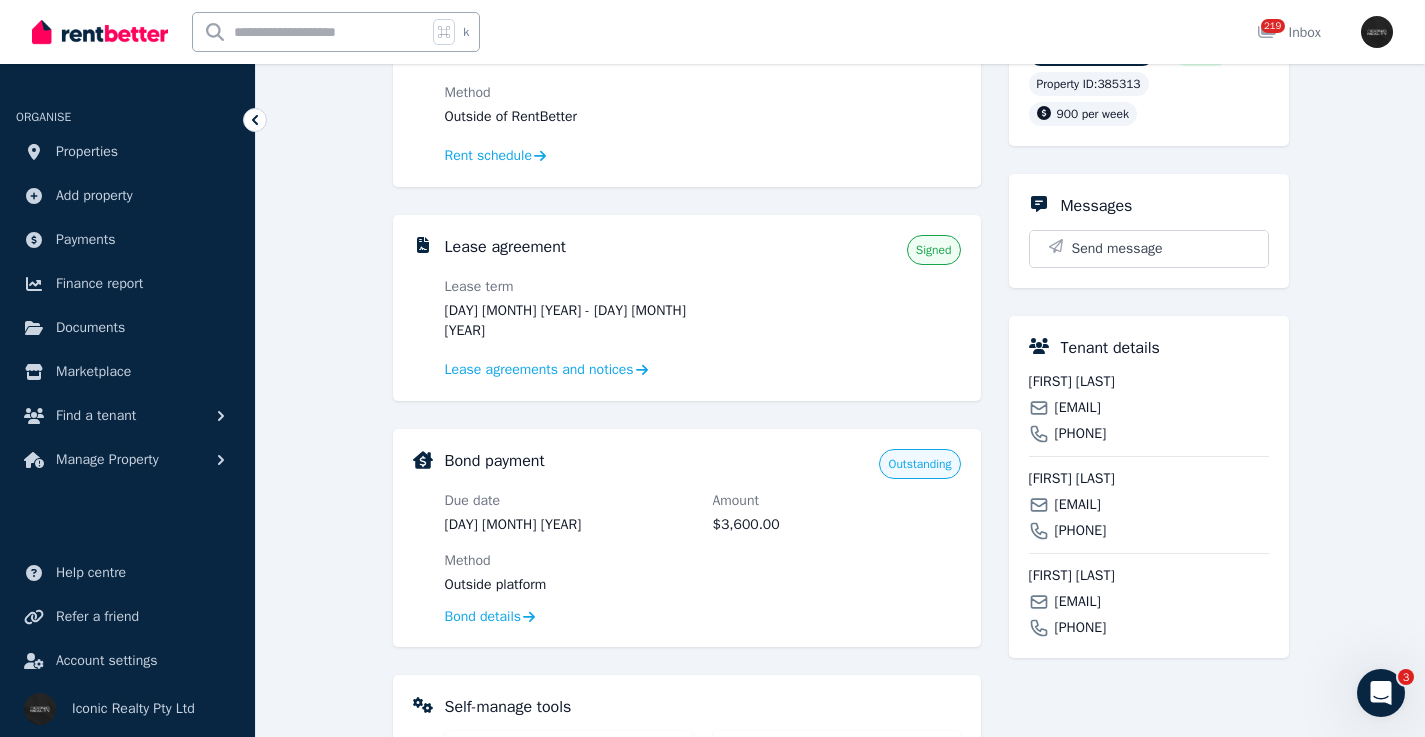 click on "[EMAIL]" at bounding box center (1078, 602) 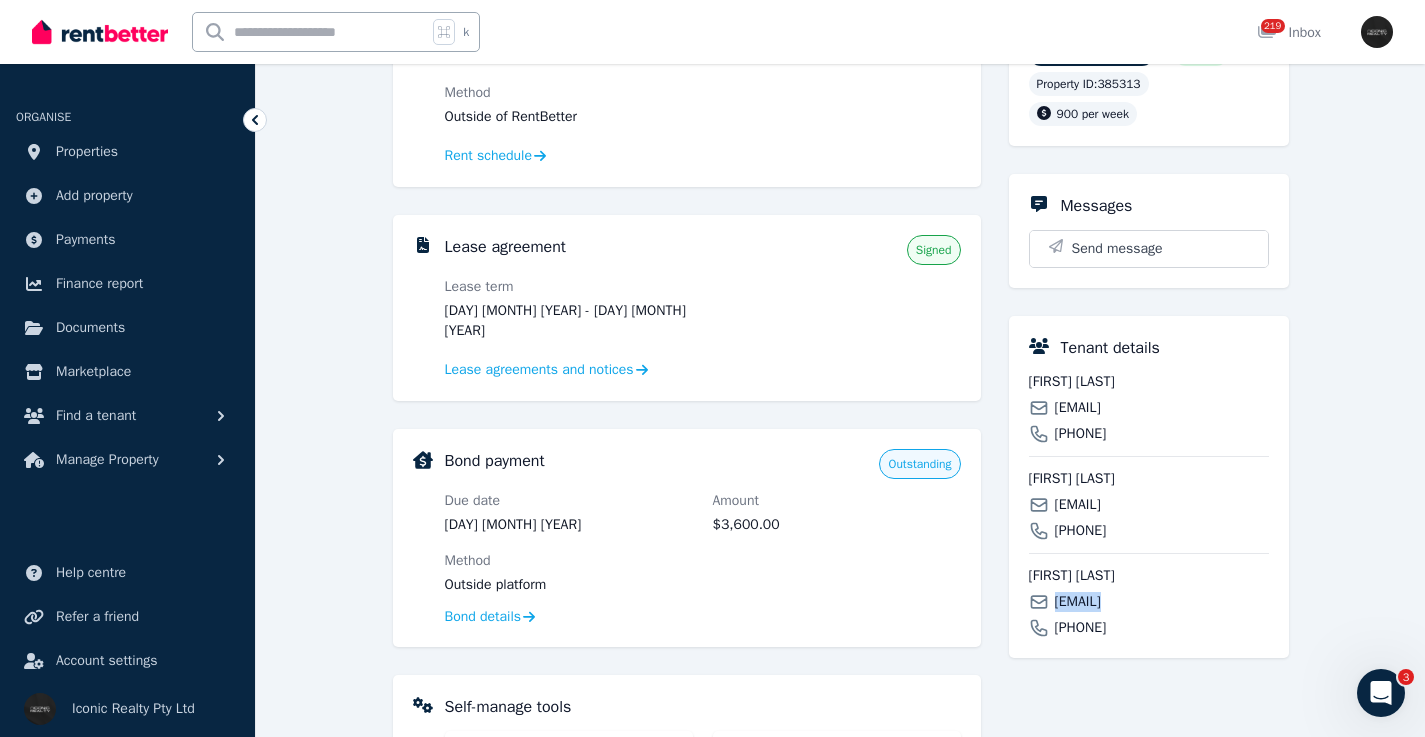 click on "[EMAIL]" at bounding box center (1078, 602) 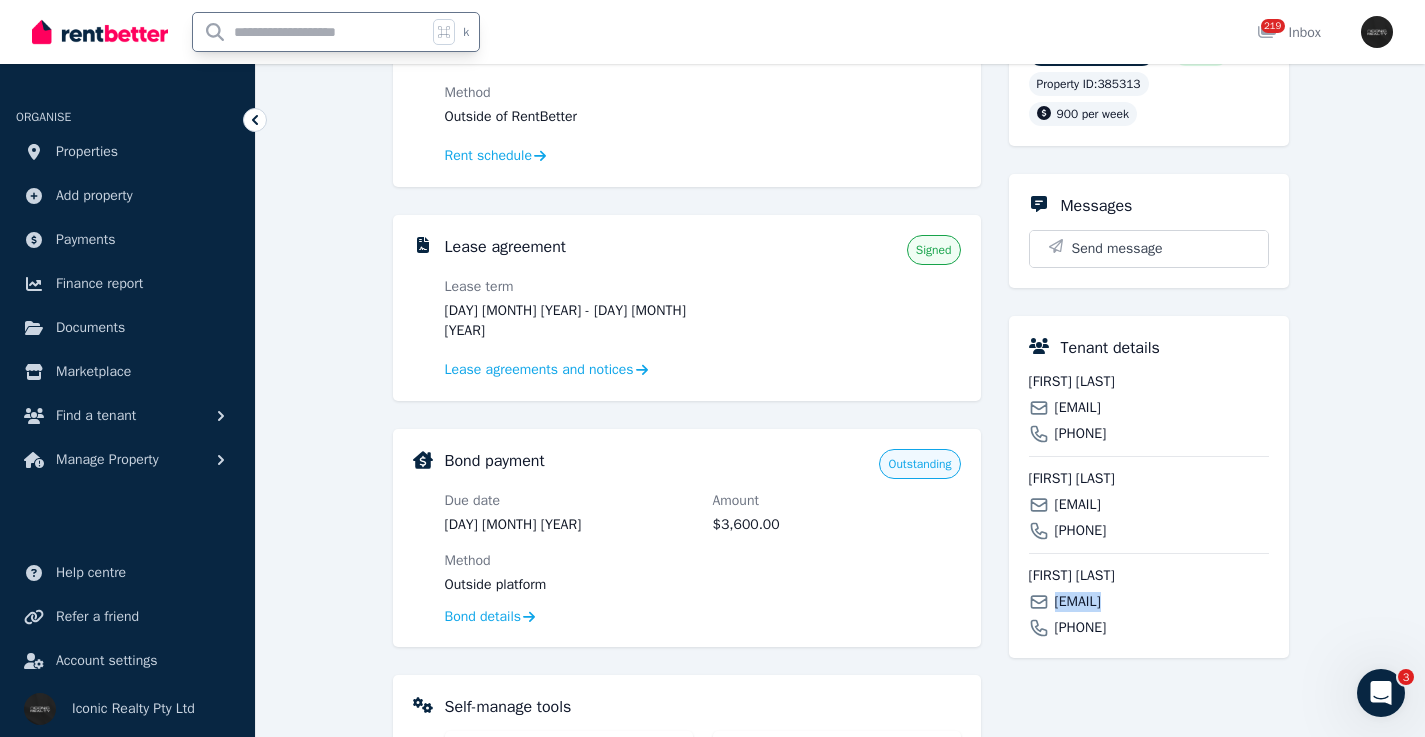click at bounding box center (310, 32) 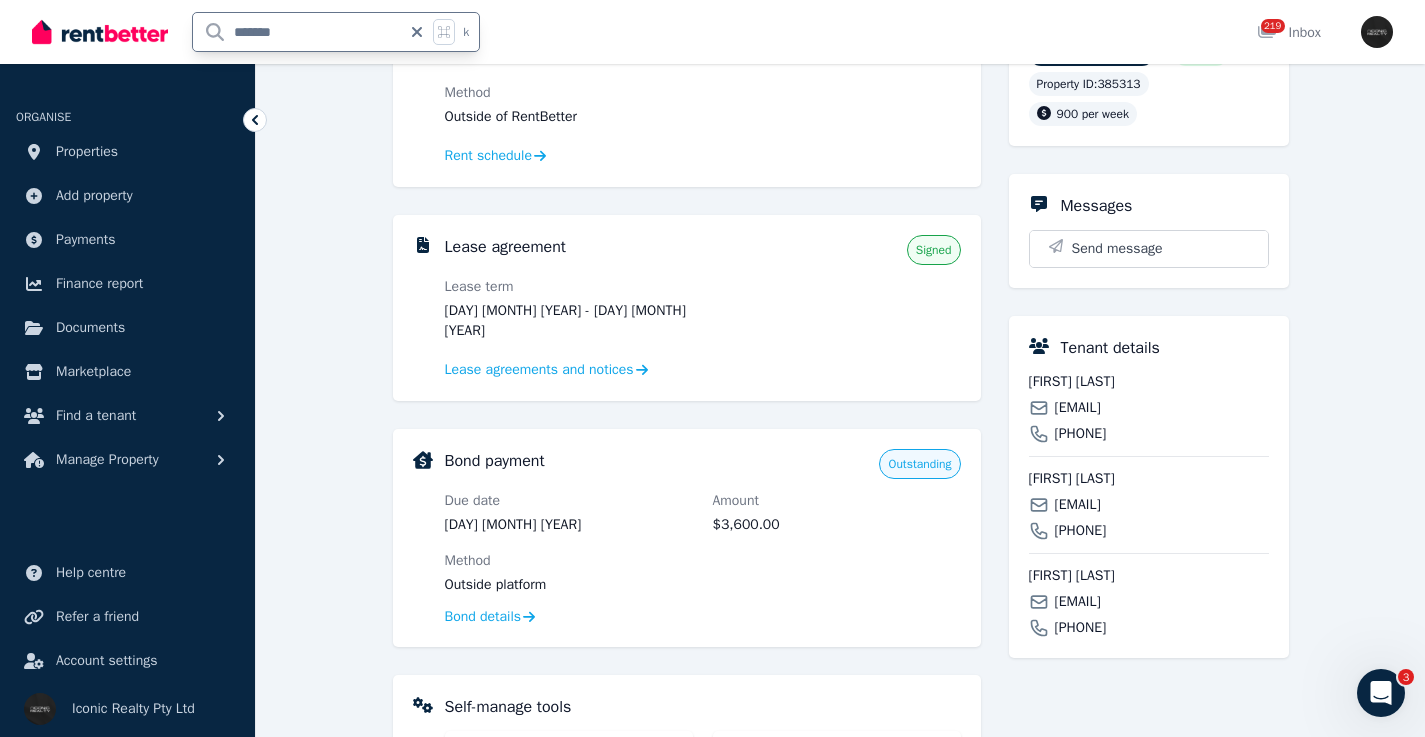 type on "*******" 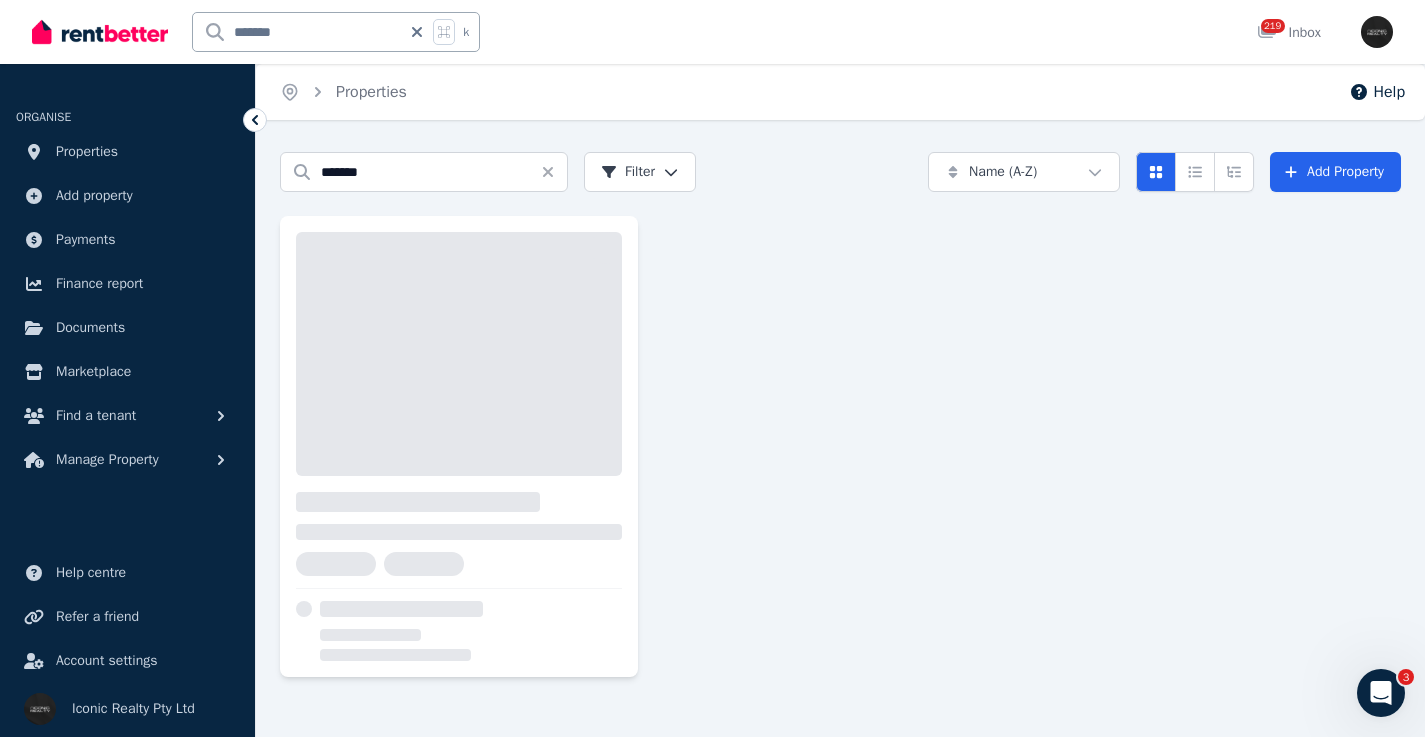 scroll, scrollTop: 0, scrollLeft: 0, axis: both 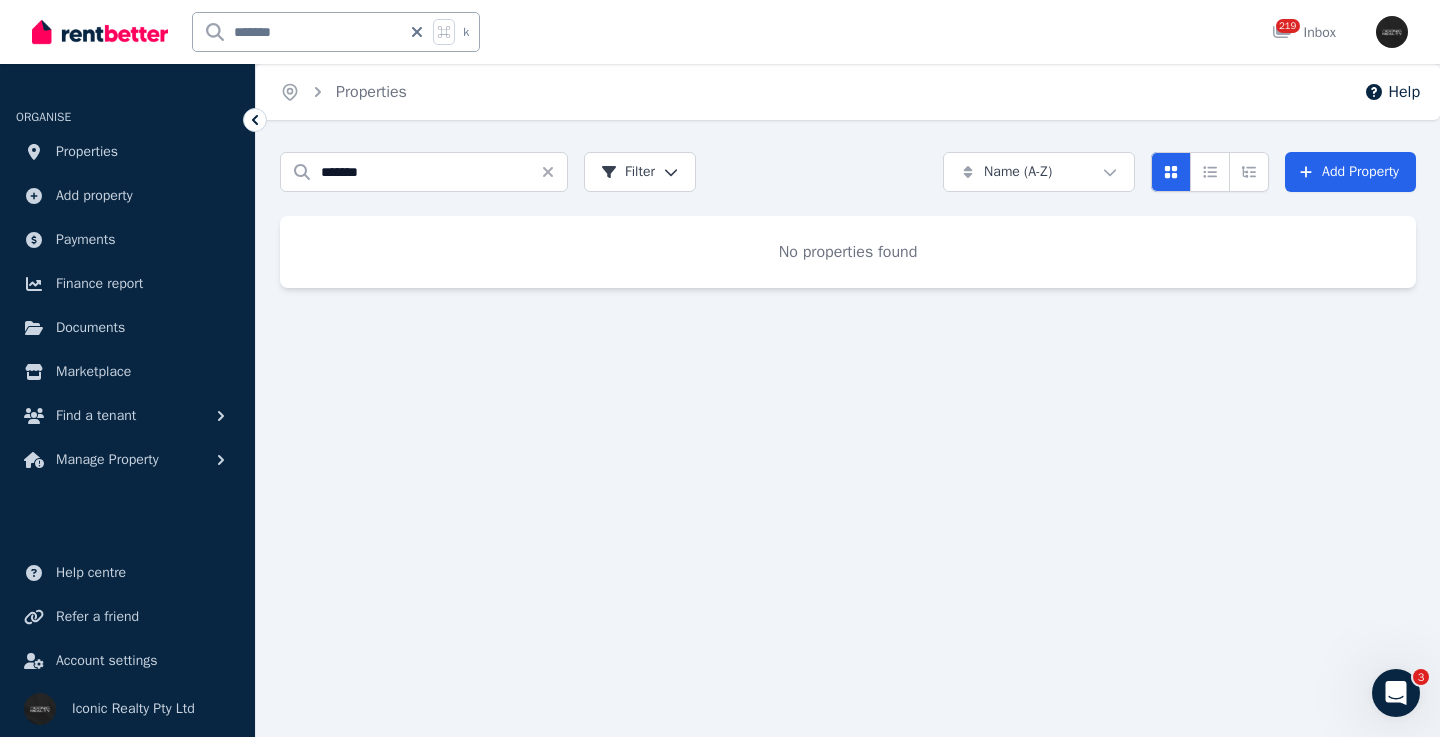 click on "*******" at bounding box center (297, 32) 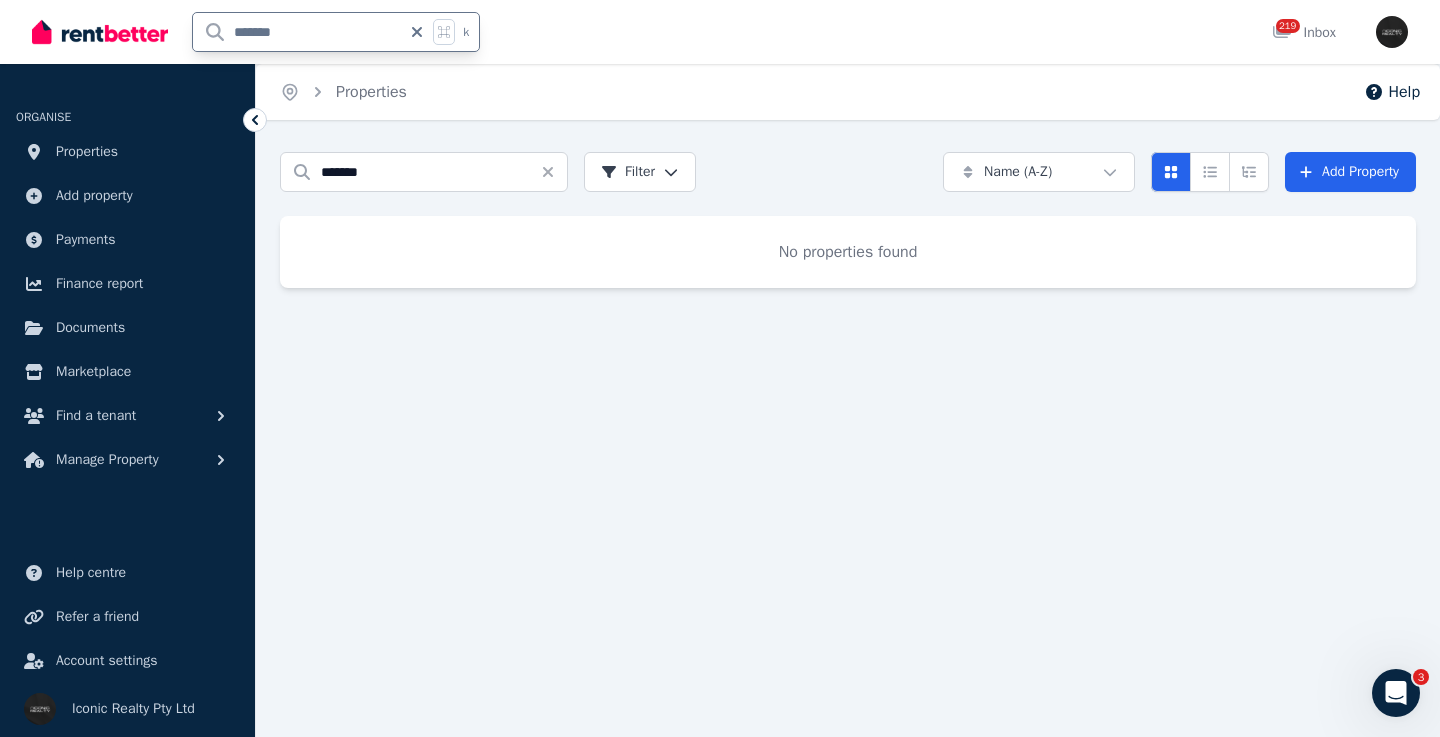 type on "*******" 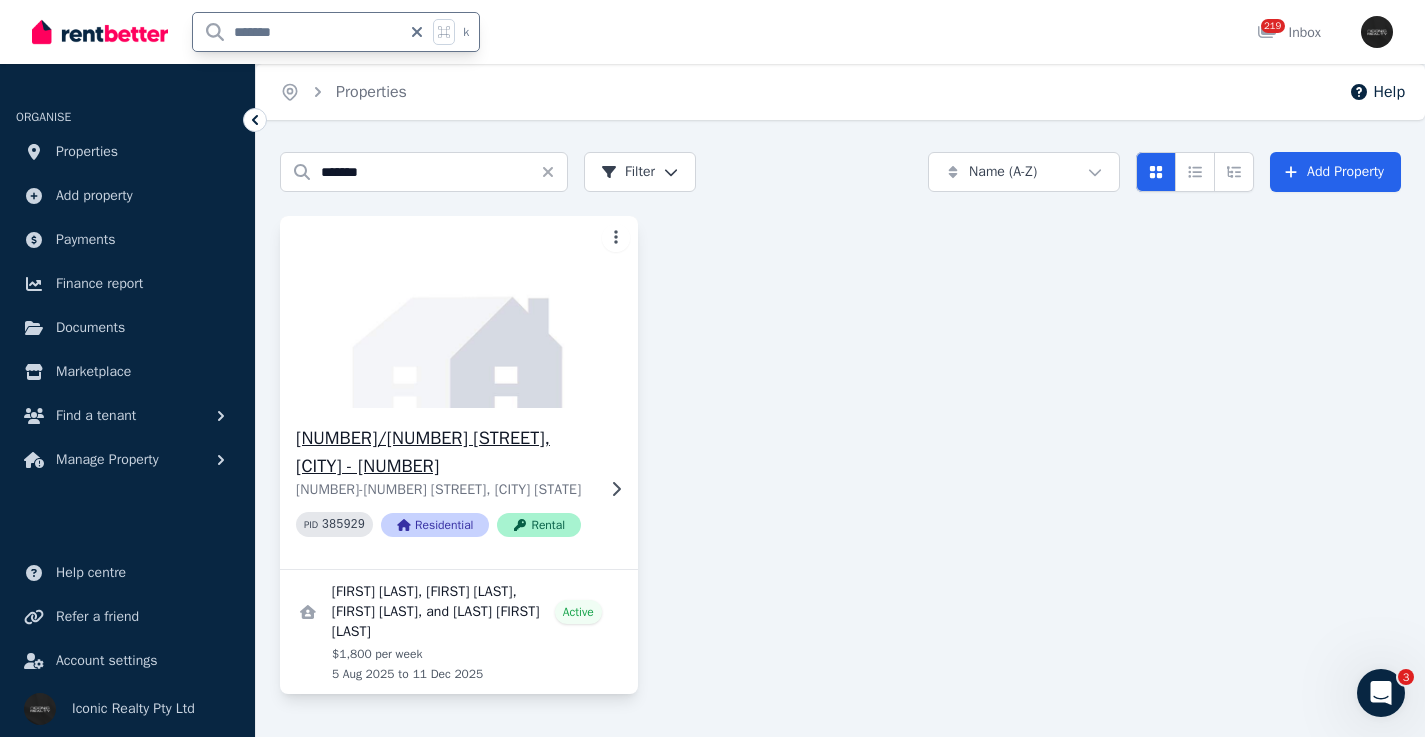 click 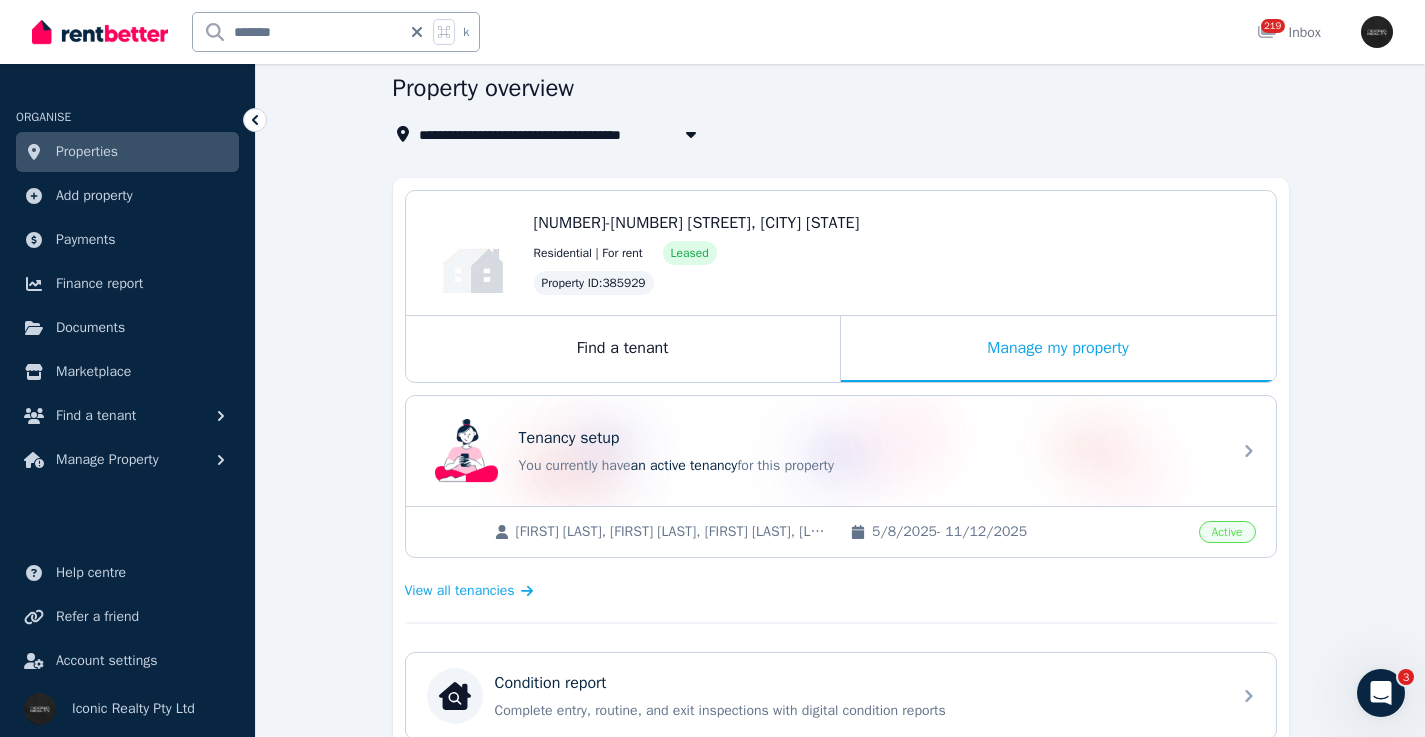 scroll, scrollTop: 82, scrollLeft: 0, axis: vertical 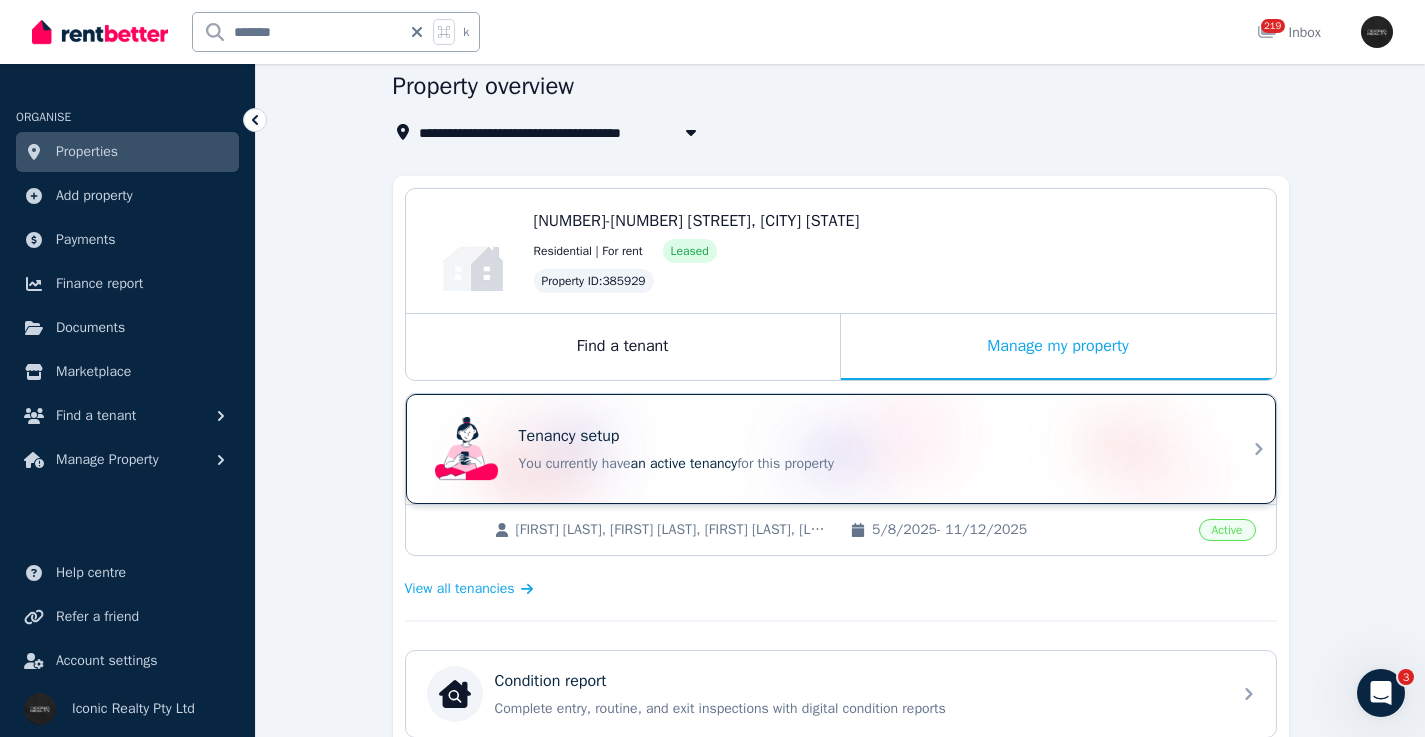 click on "You currently have  an active tenancy  for this property" at bounding box center [869, 464] 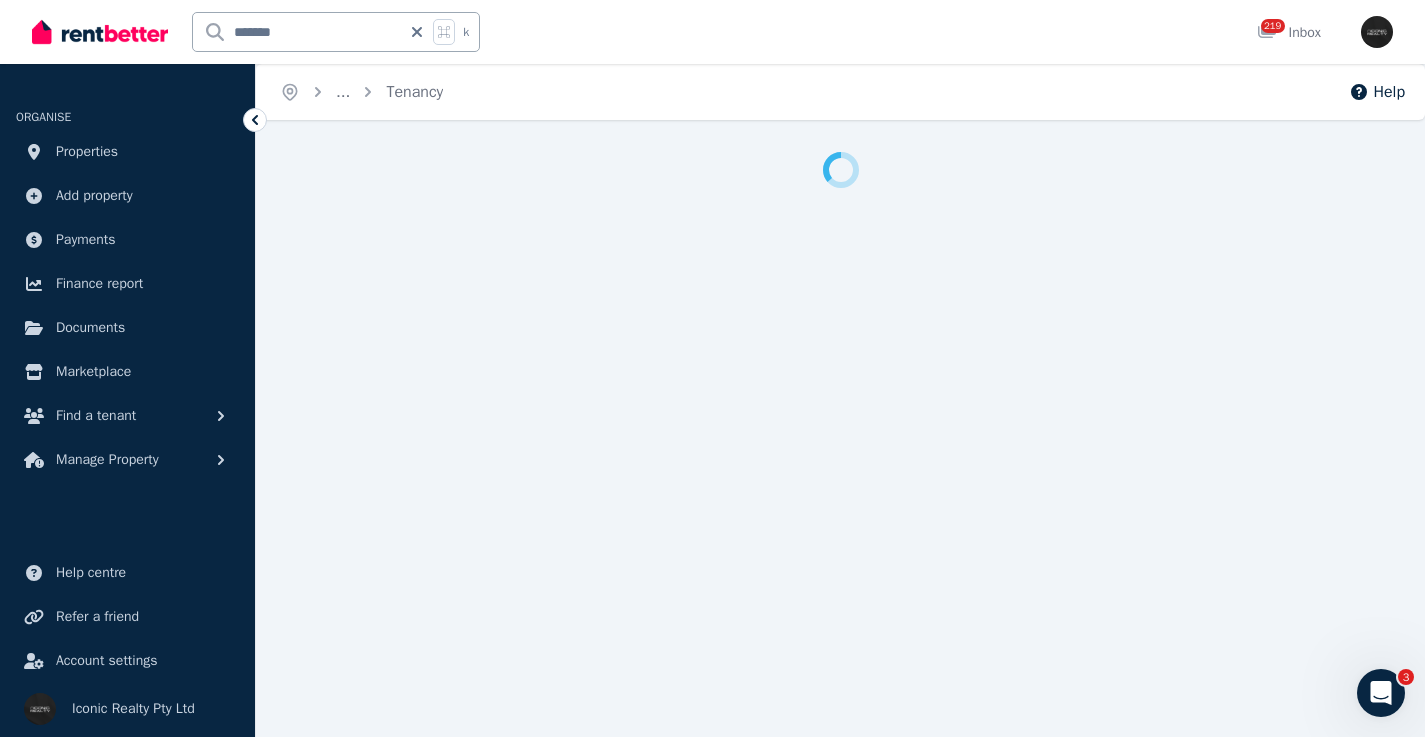scroll, scrollTop: 0, scrollLeft: 0, axis: both 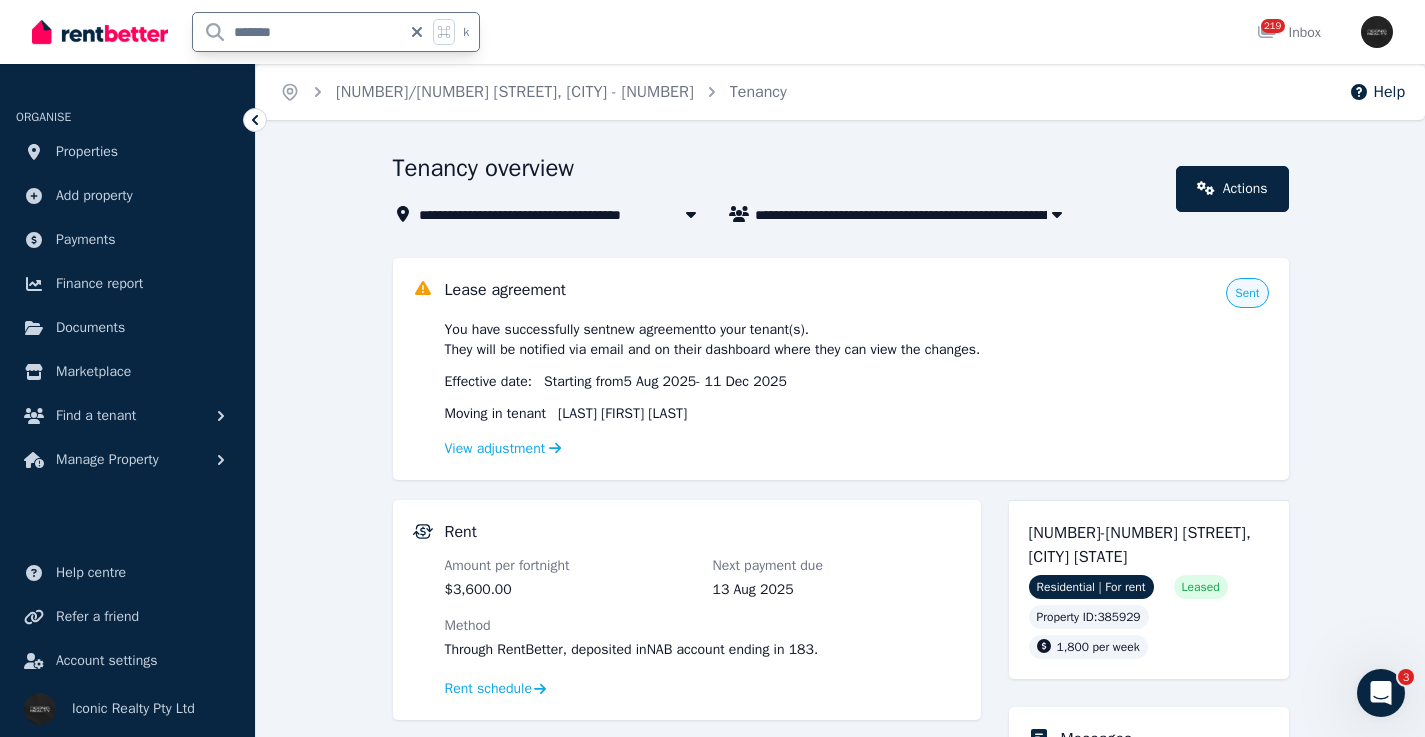 drag, startPoint x: 290, startPoint y: 24, endPoint x: 178, endPoint y: 21, distance: 112.04017 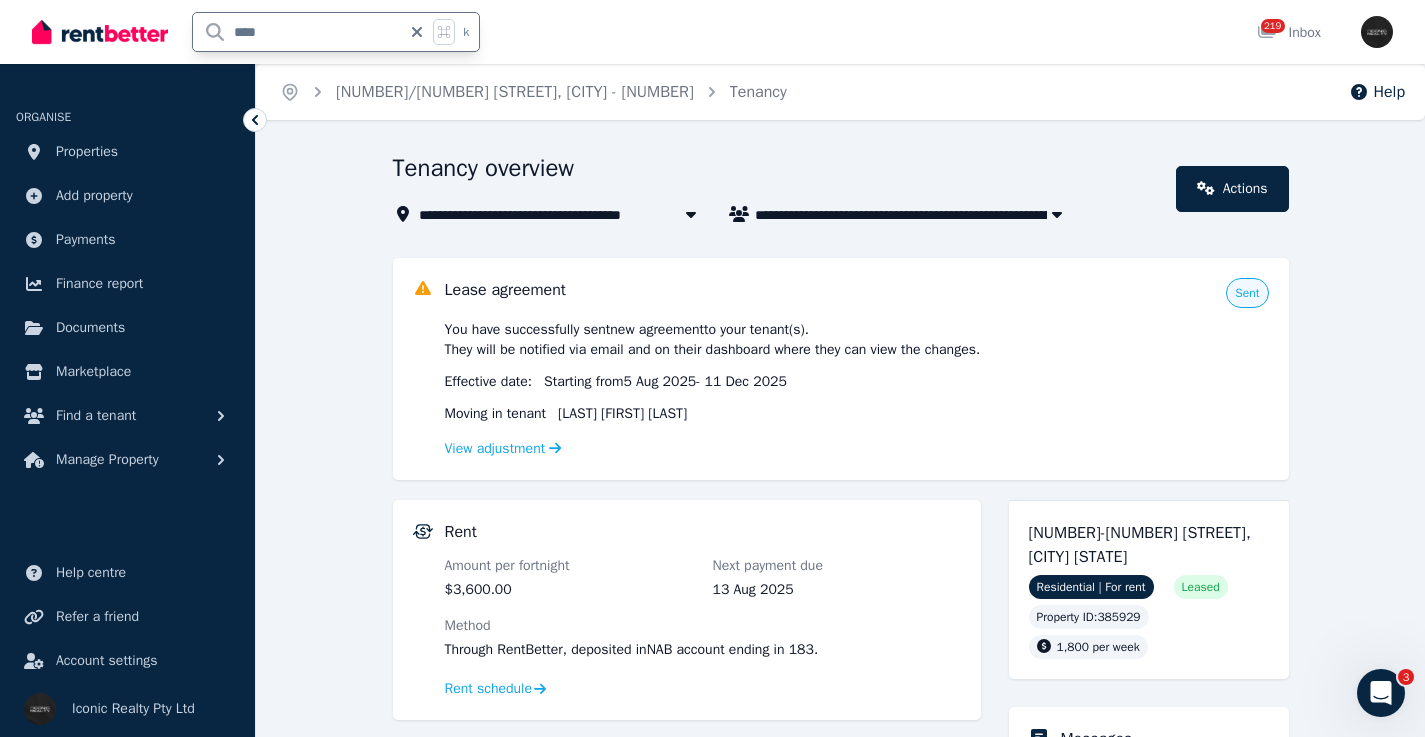 type on "*****" 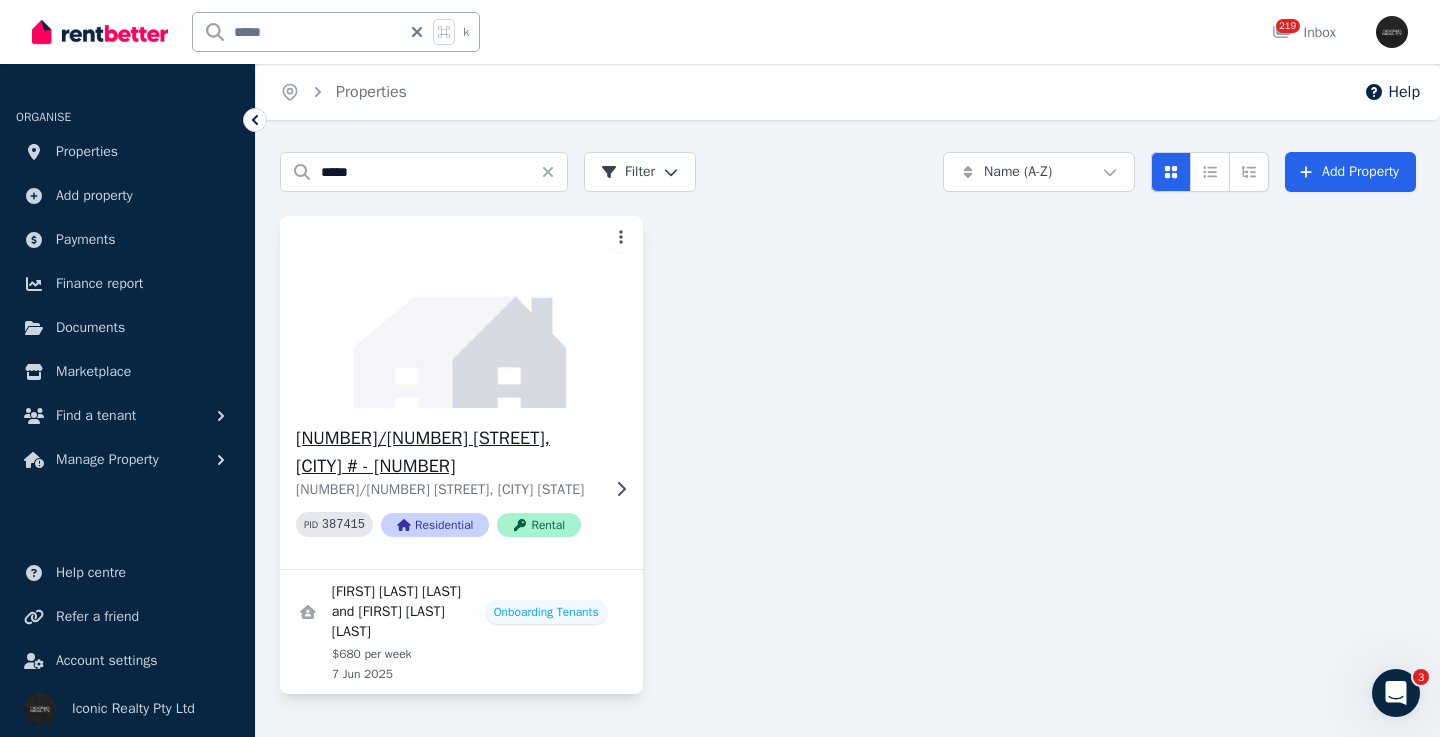 click 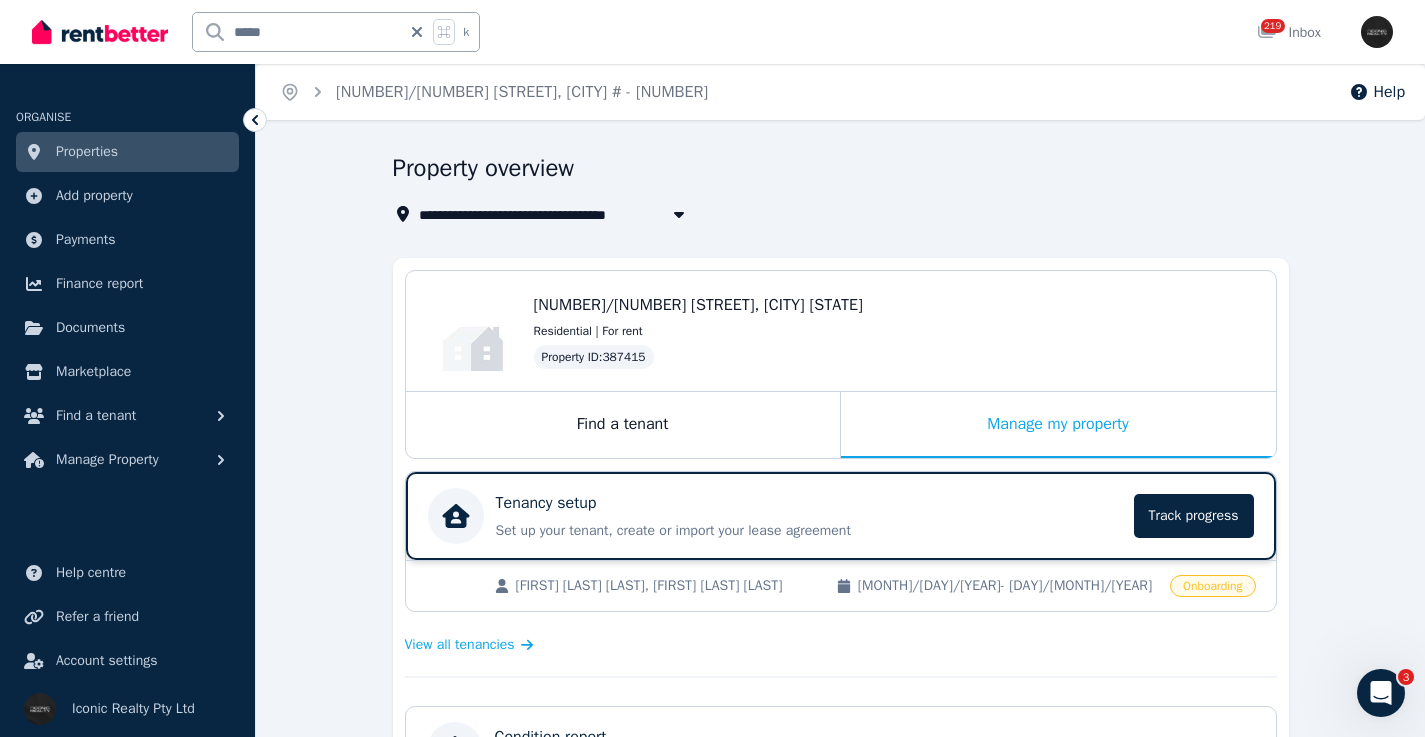 click on "Tenancy setup" at bounding box center [809, 503] 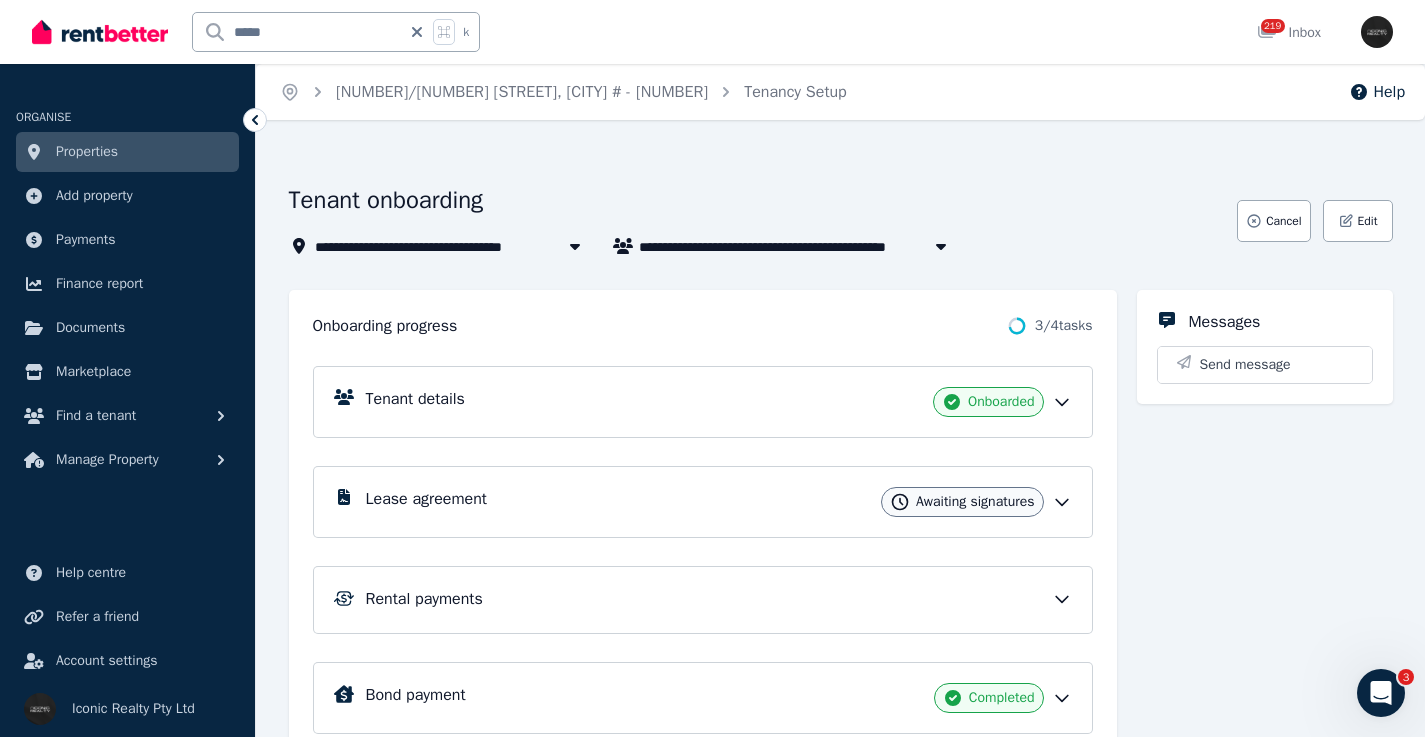 click on "Tenant details Onboarded" at bounding box center [719, 402] 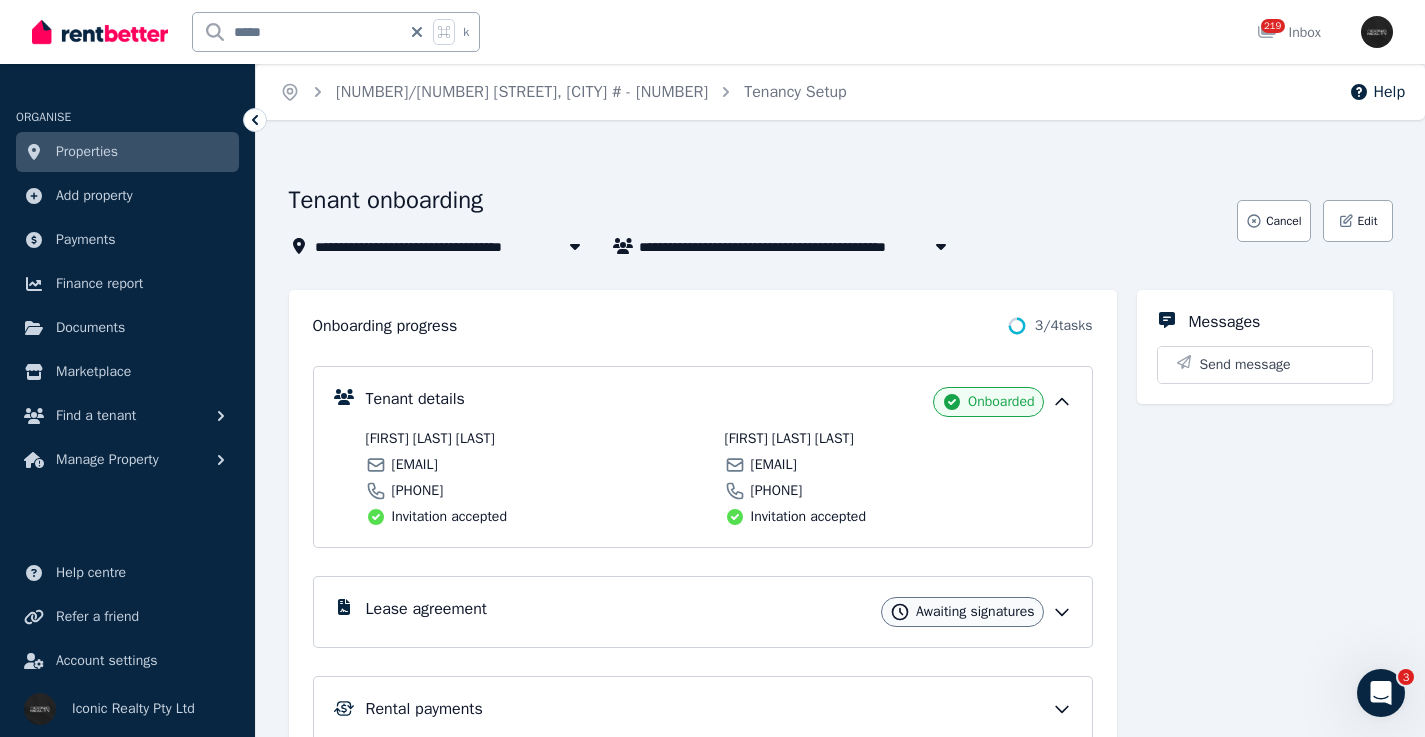 click on "***** k" at bounding box center (336, 32) 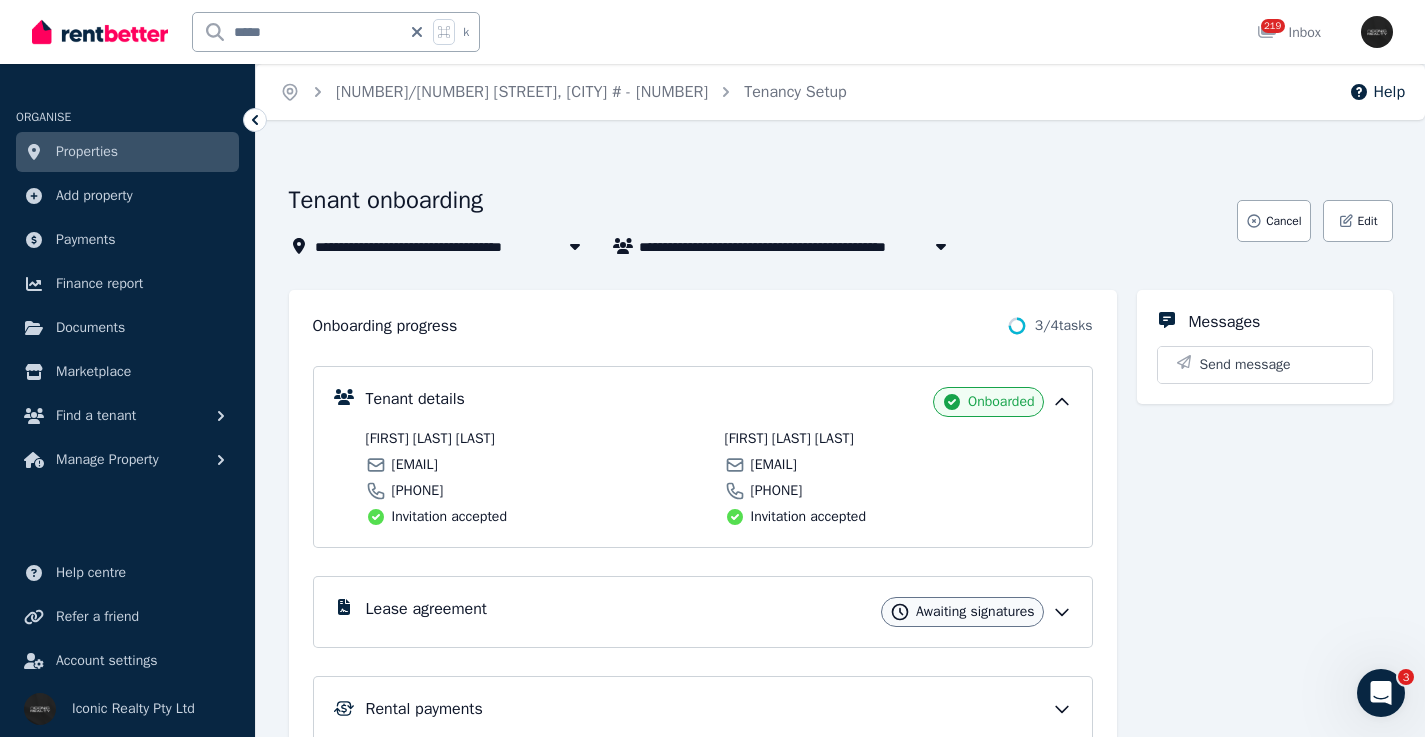 click 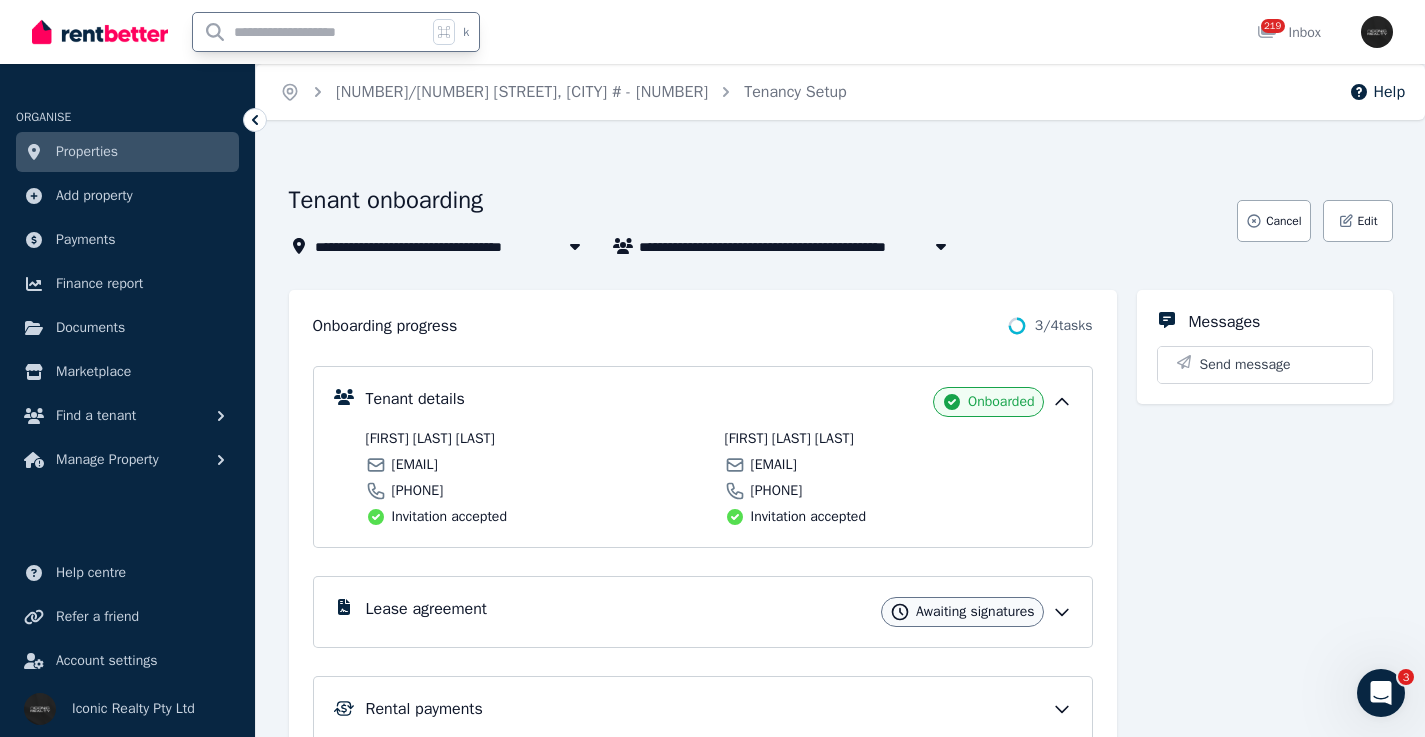 click at bounding box center [310, 32] 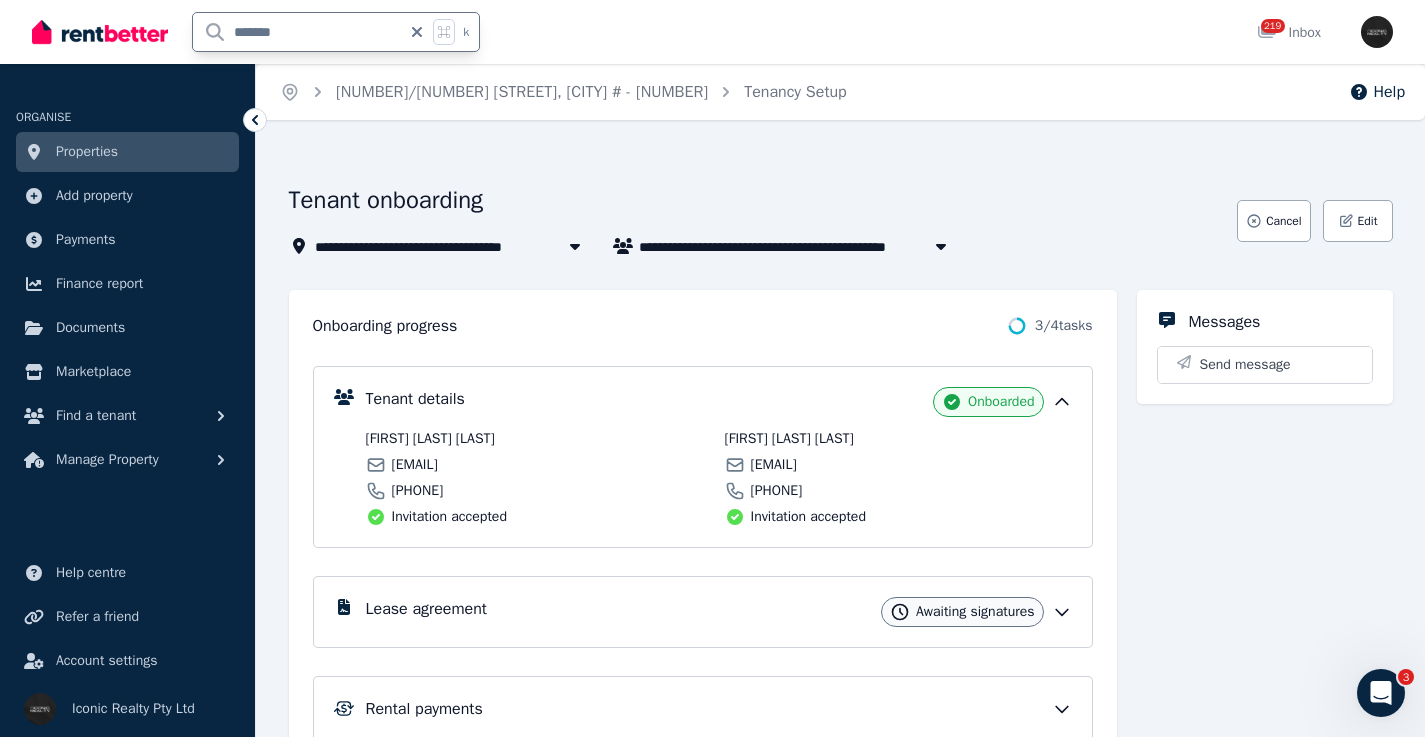 type on "*******" 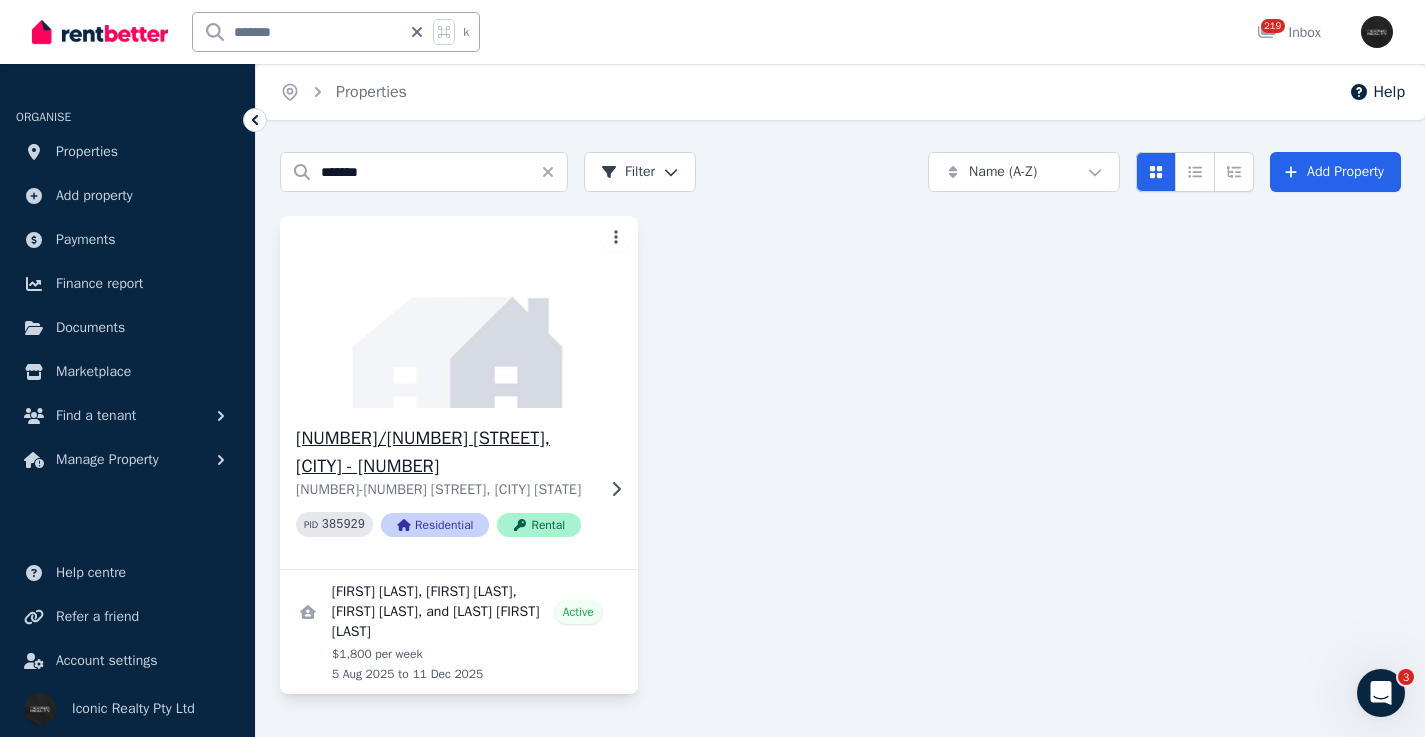 click on "[NUMBER]/[NUMBER] [STREET], [CITY] - [NUMBER] [NUMBER]-[NUMBER] [STREET], [CITY] [STATE] PID [NUMBER] [TEXT]" at bounding box center [459, 488] 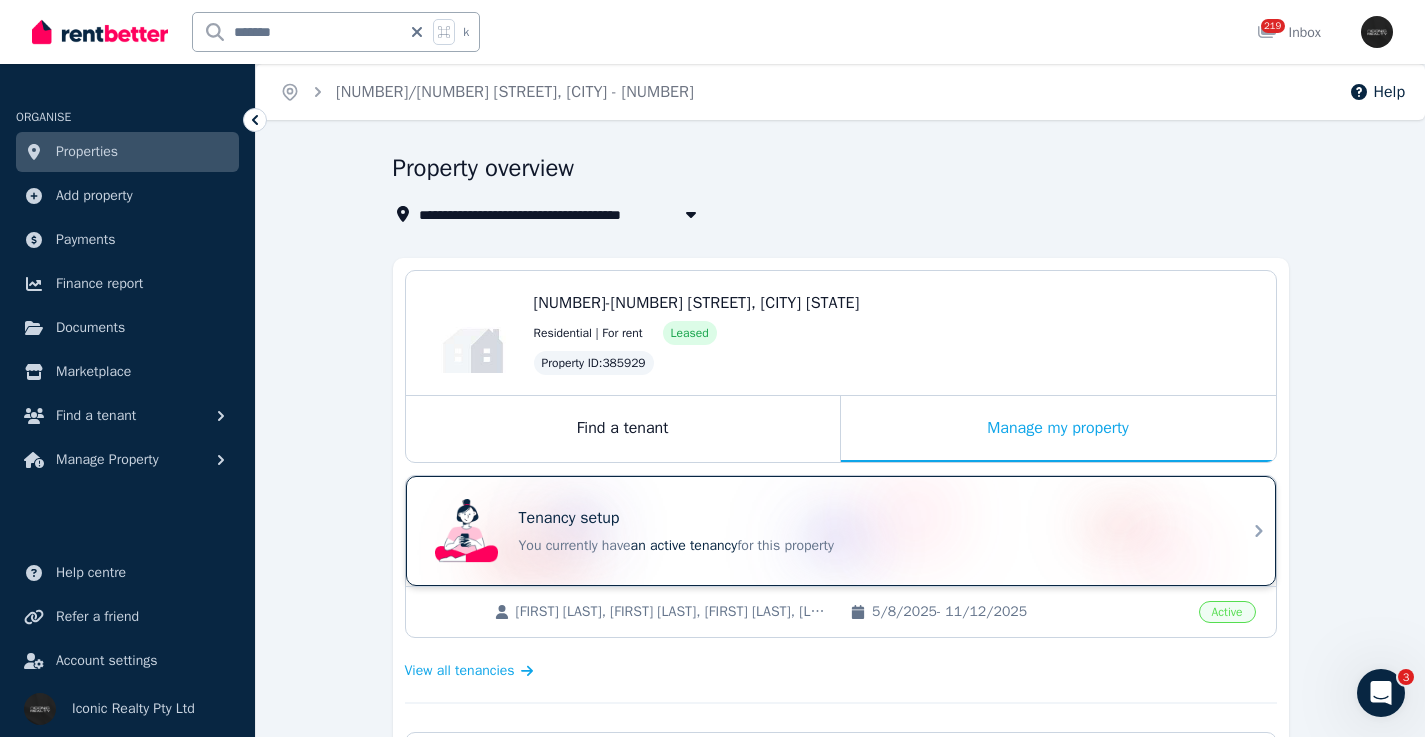click on "Tenancy setup You currently have  an active tenancy  for this property" at bounding box center [841, 531] 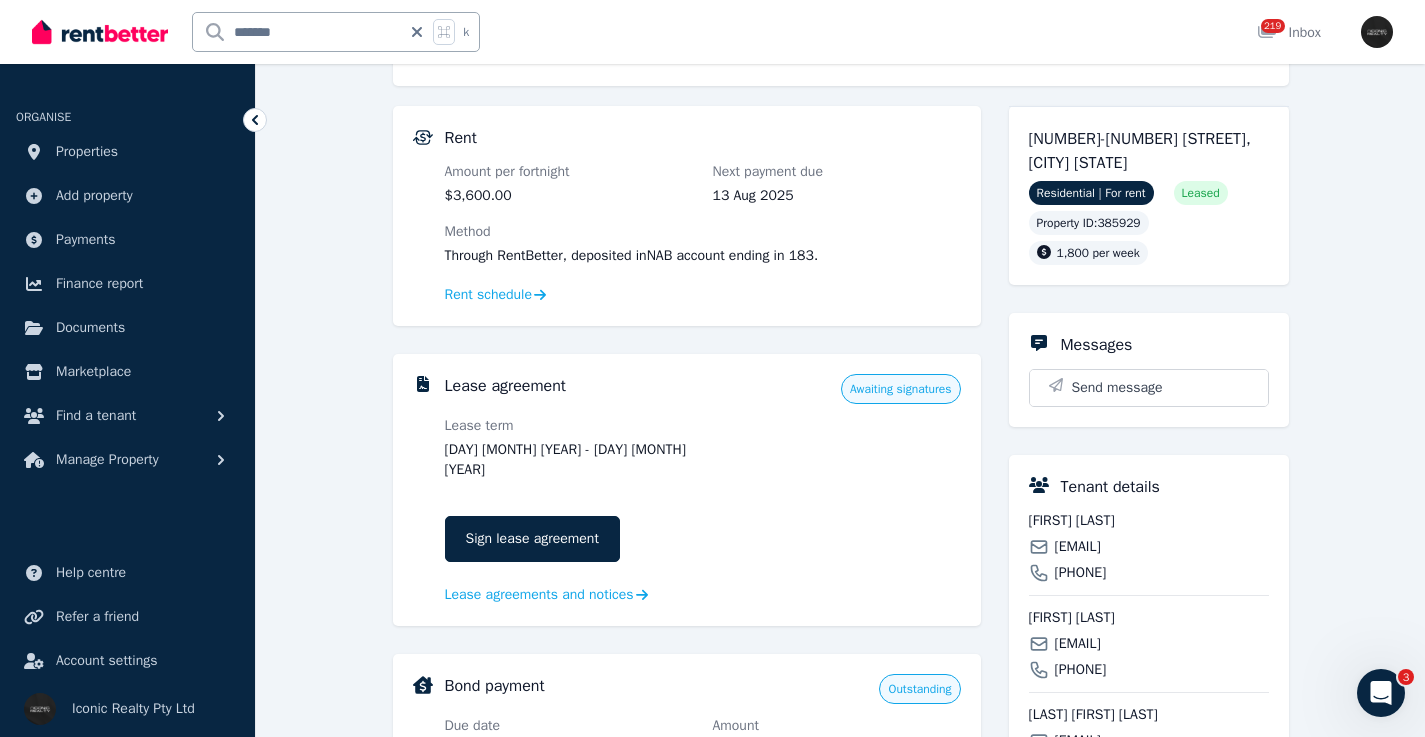 scroll, scrollTop: 392, scrollLeft: 0, axis: vertical 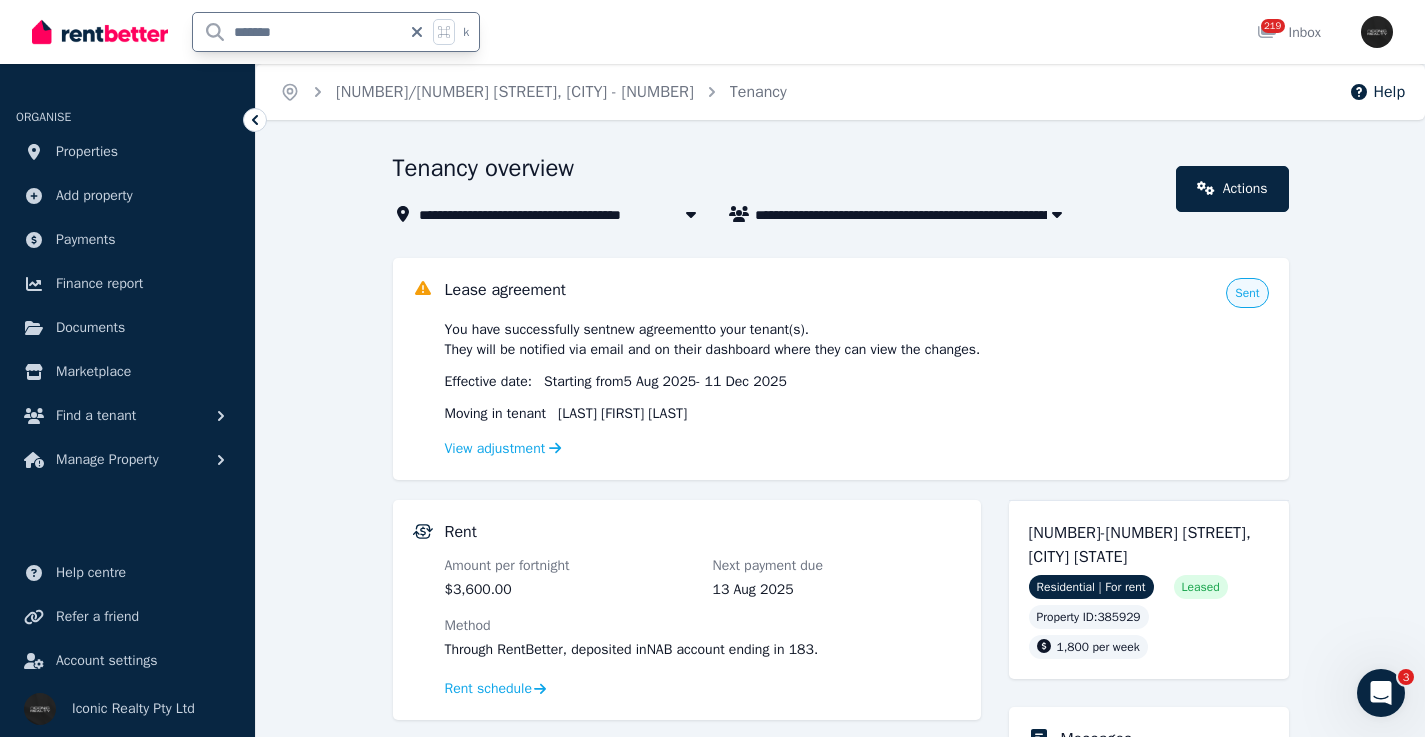 drag, startPoint x: 306, startPoint y: 29, endPoint x: 188, endPoint y: 31, distance: 118.016945 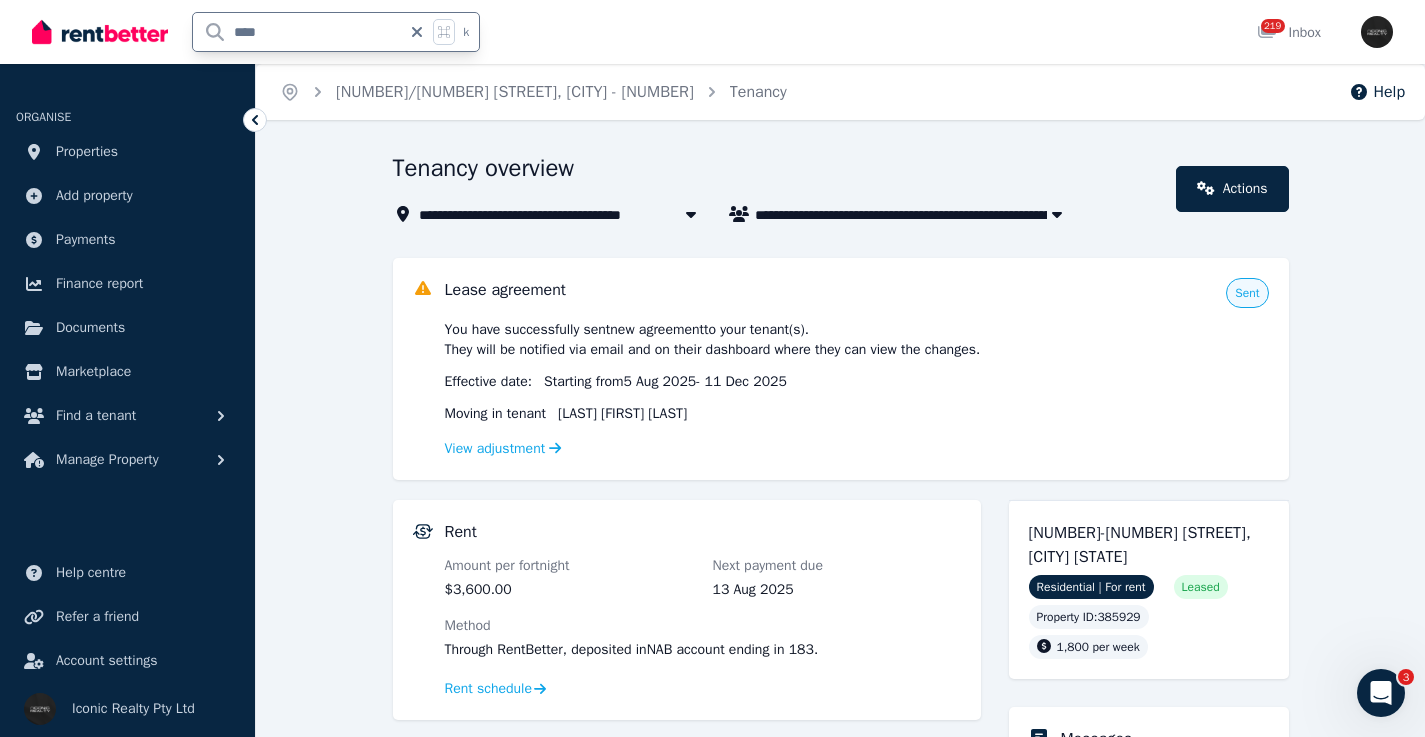 type on "*****" 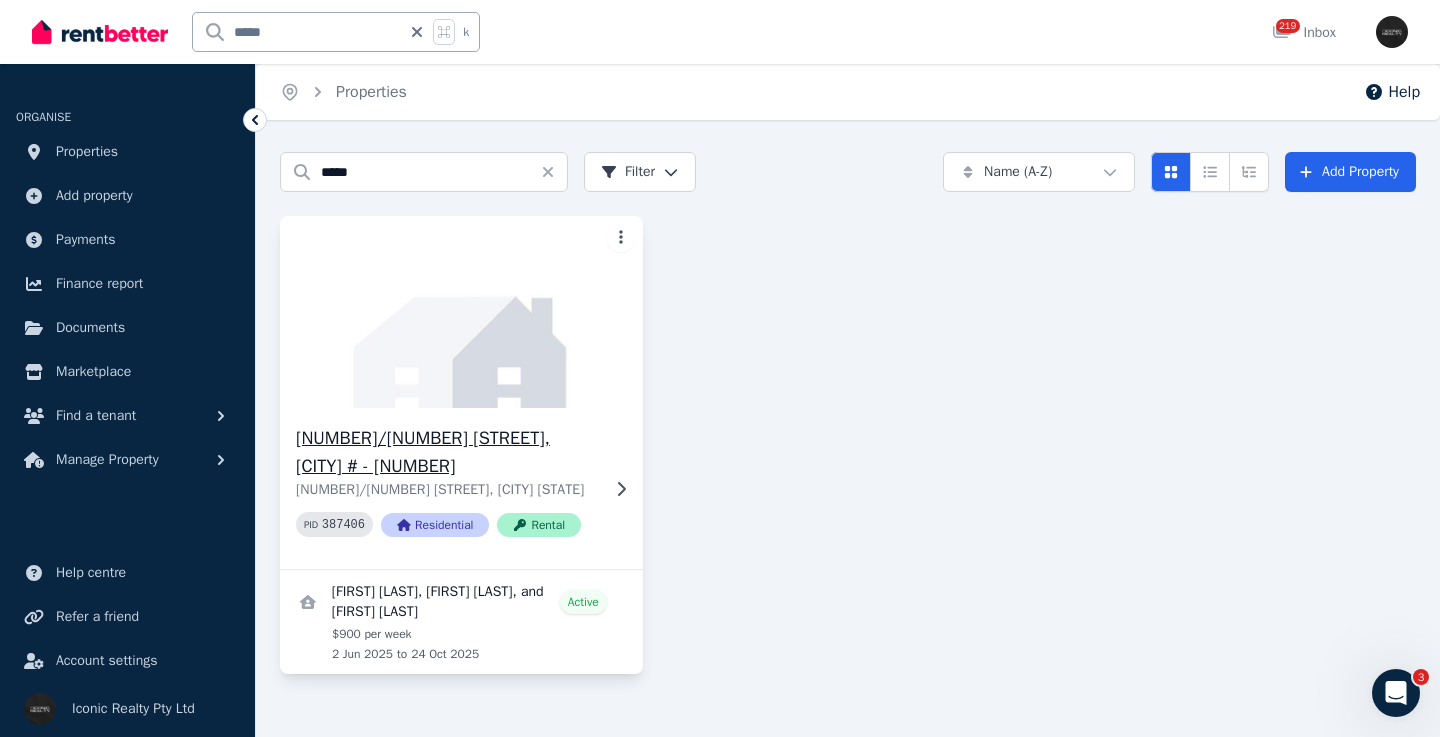 click 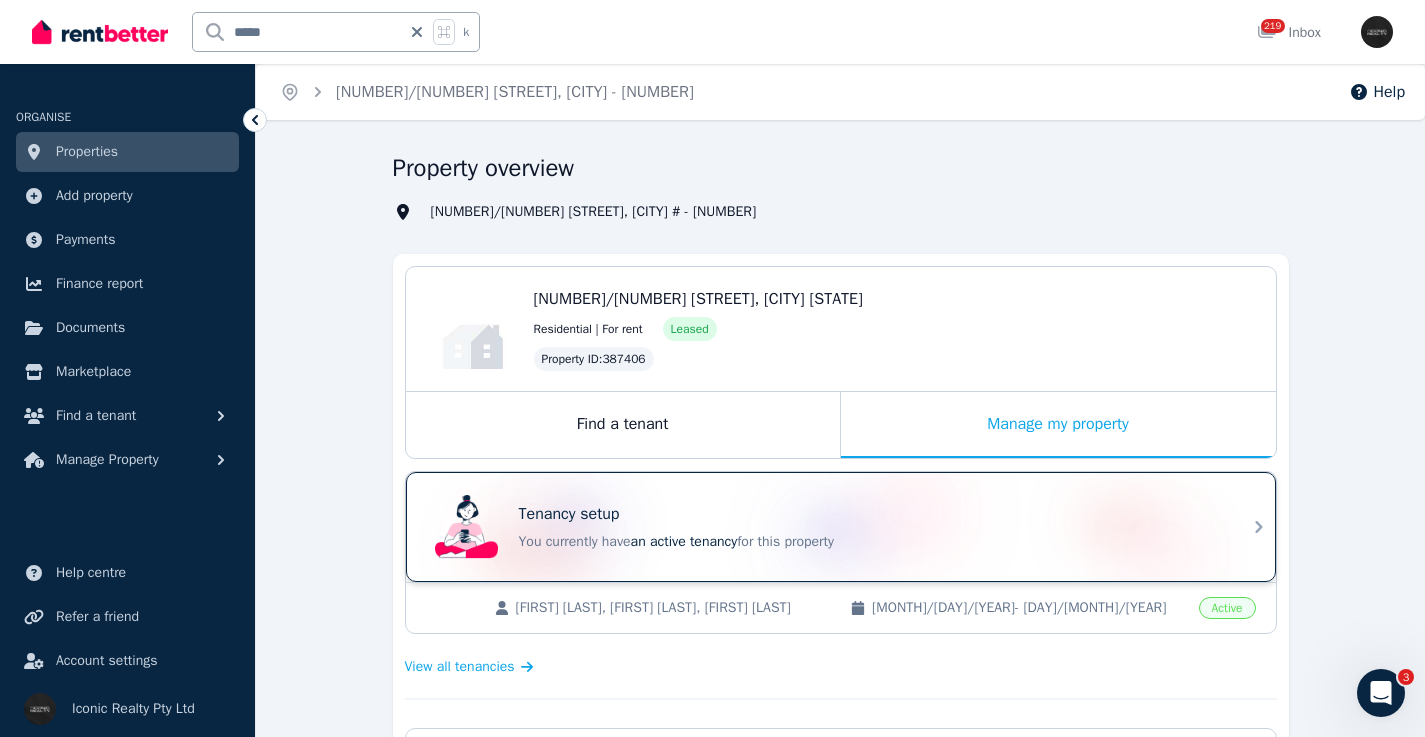 click on "Tenancy setup" at bounding box center [869, 514] 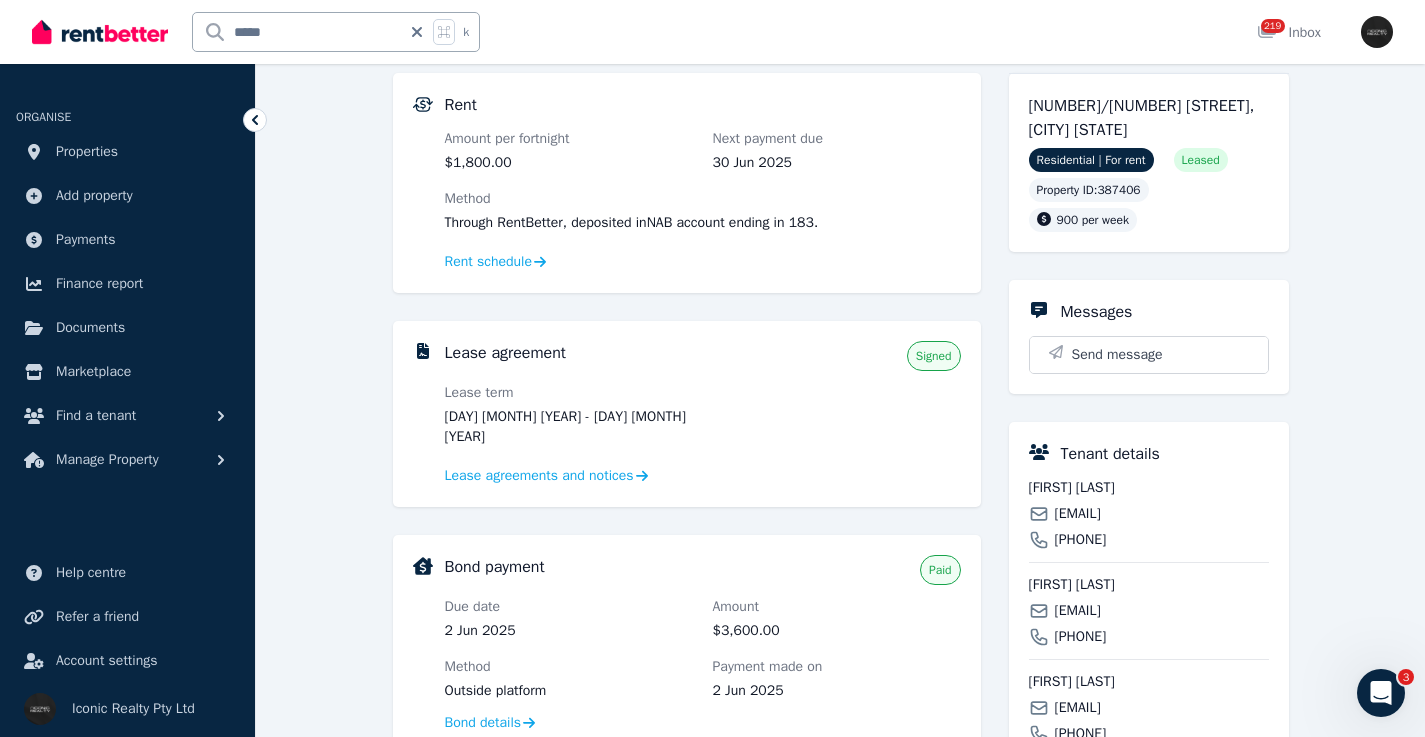 scroll, scrollTop: 494, scrollLeft: 0, axis: vertical 